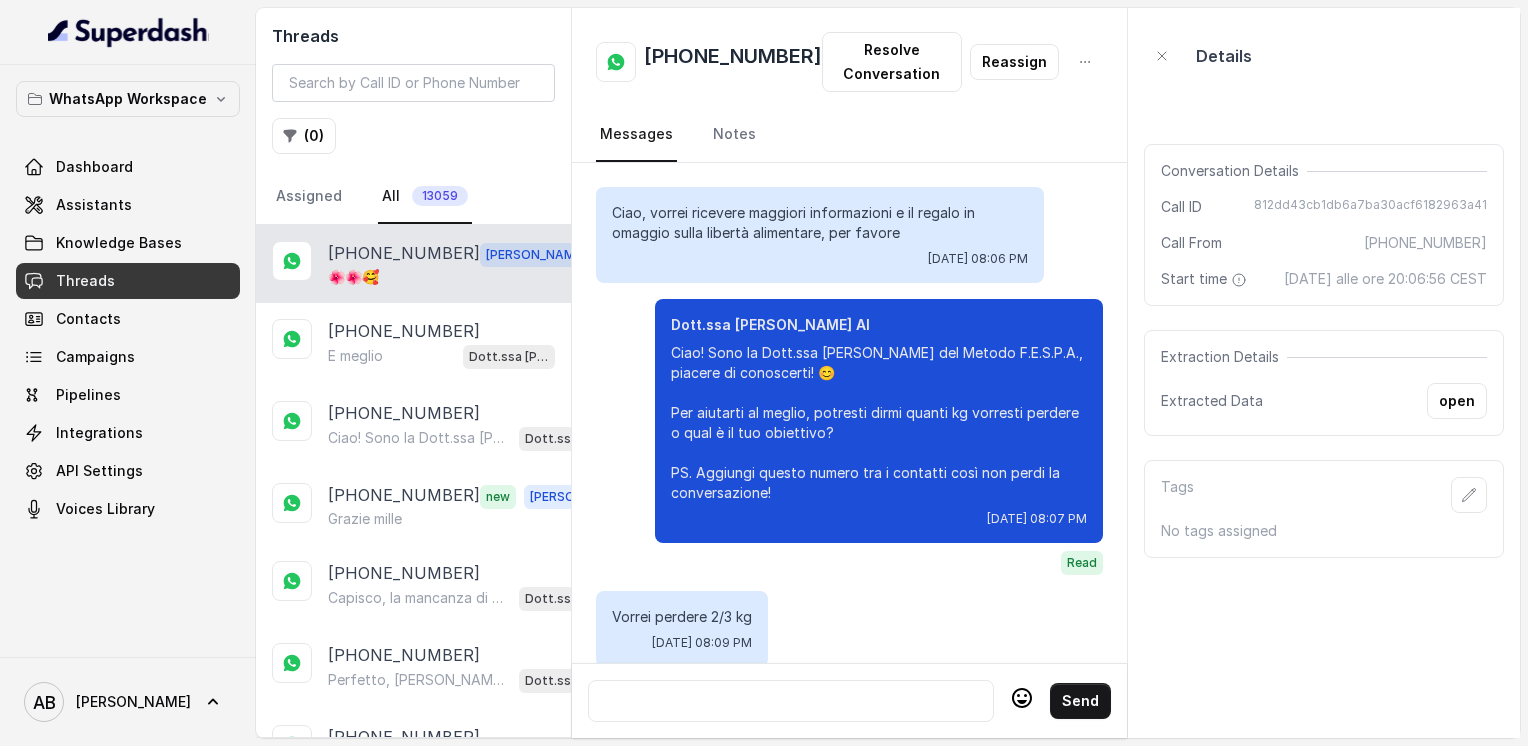 scroll, scrollTop: 0, scrollLeft: 0, axis: both 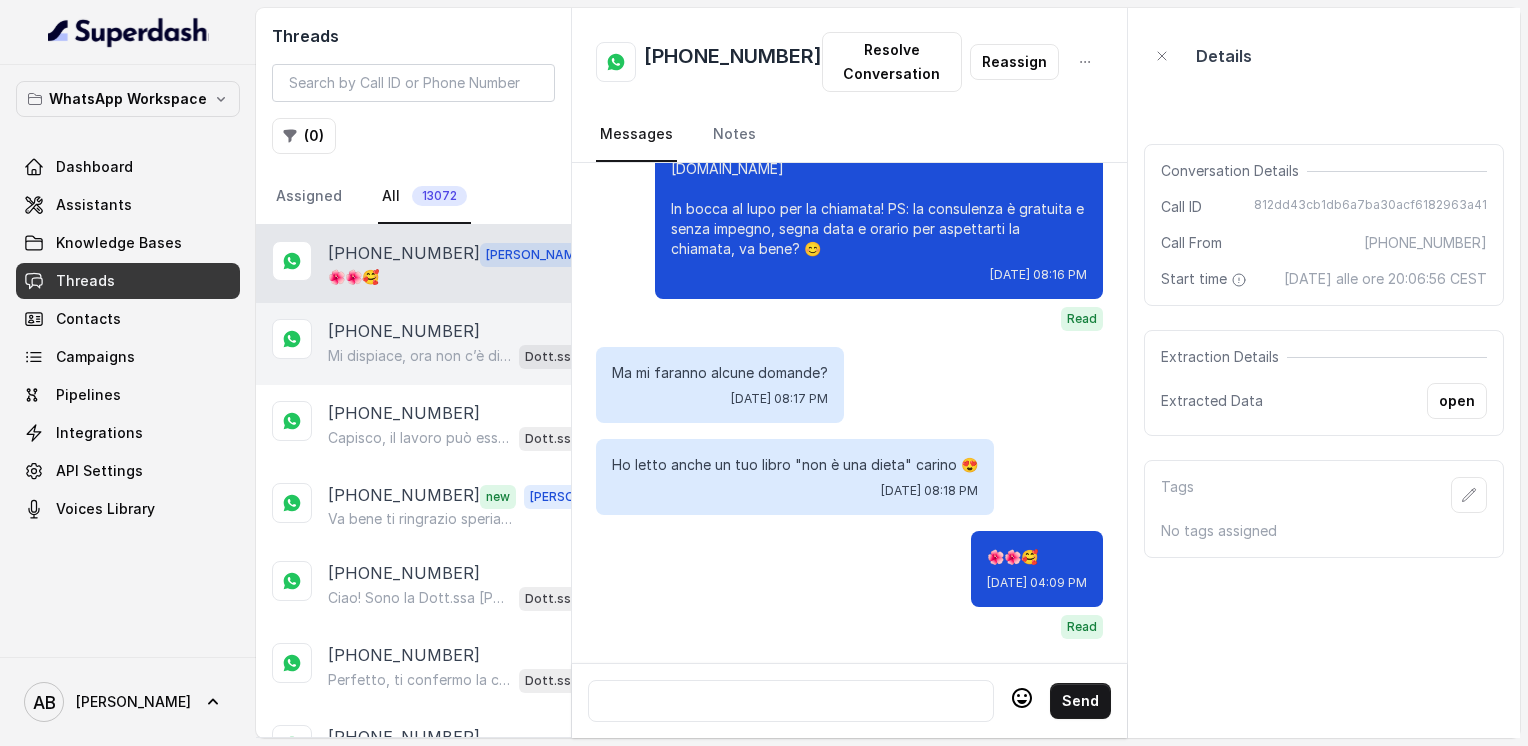 click on "Mi dispiace, ora non c’è disponibilità immediata.
Posso offrirti [DATE] alle 14:40 o alle 16:20. Quale preferisci? 😊" at bounding box center (419, 356) 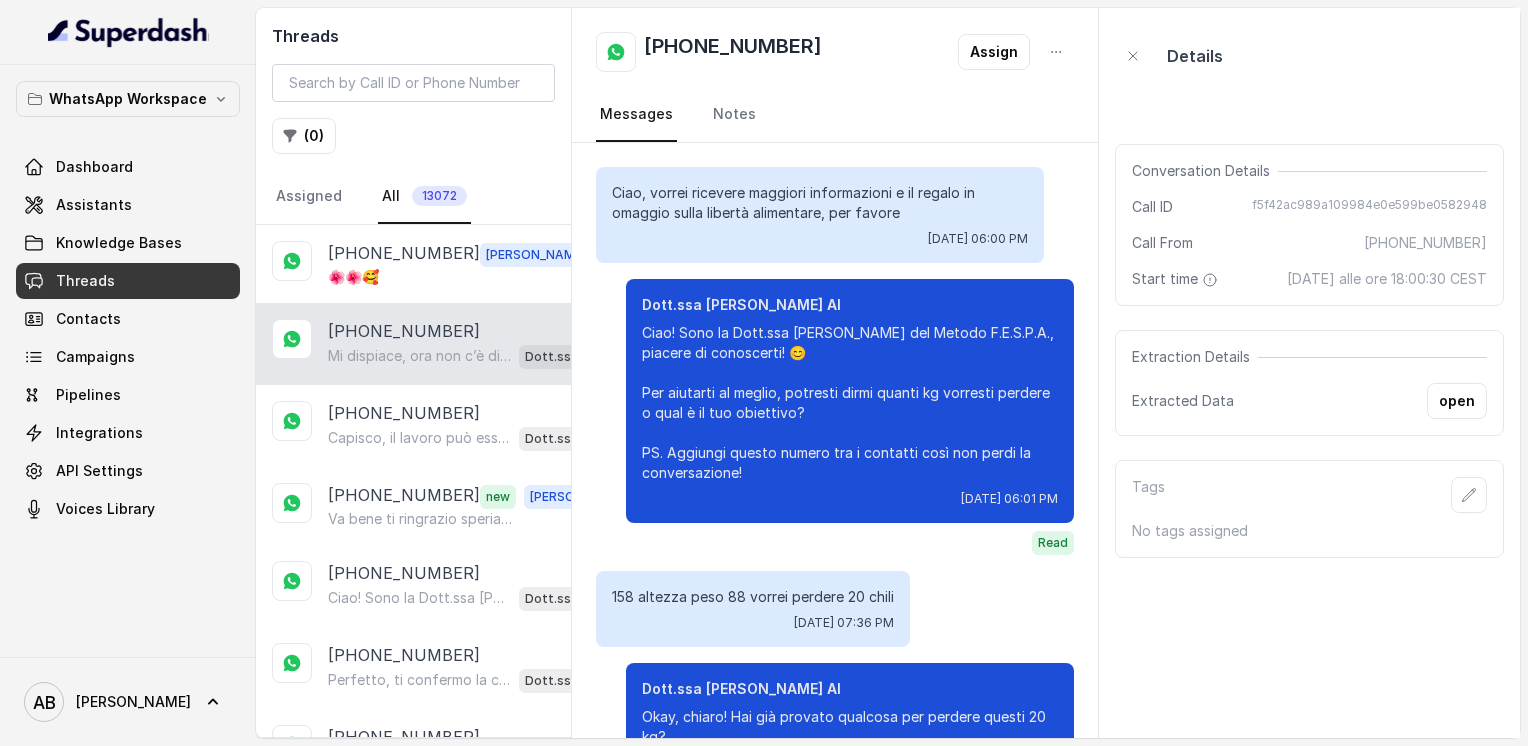 scroll, scrollTop: 1744, scrollLeft: 0, axis: vertical 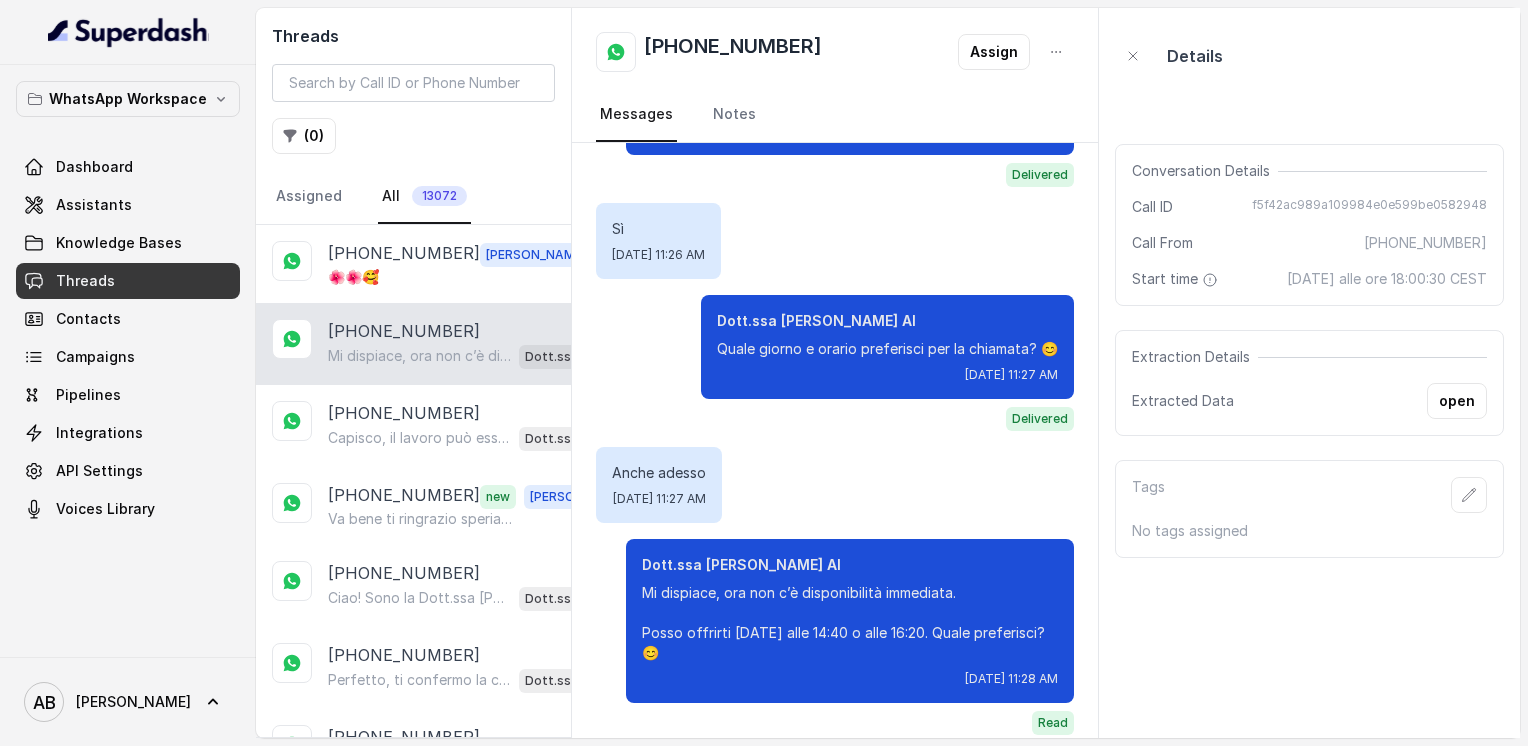 click on "[PHONE_NUMBER]" at bounding box center (733, 52) 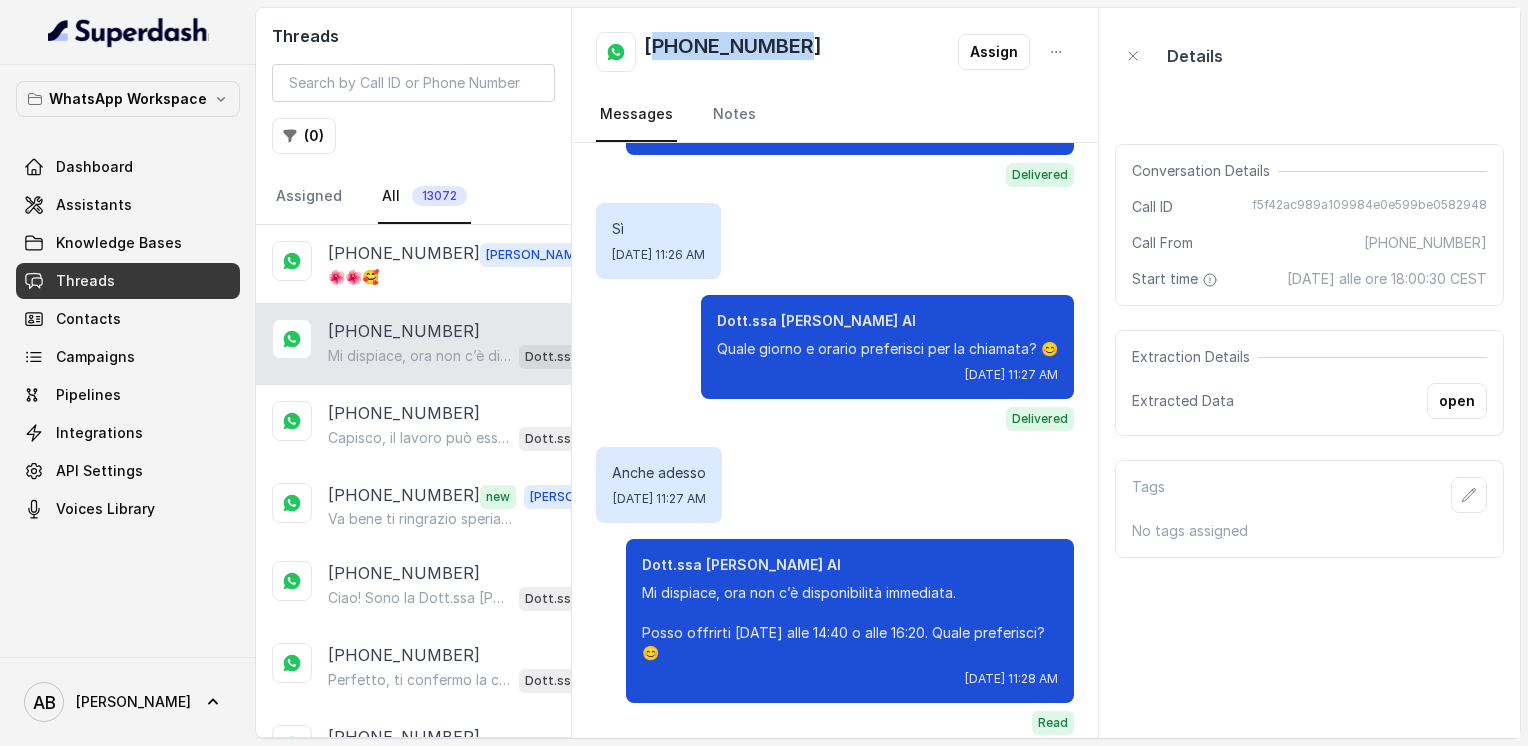 click on "+393893127276" at bounding box center (733, 52) 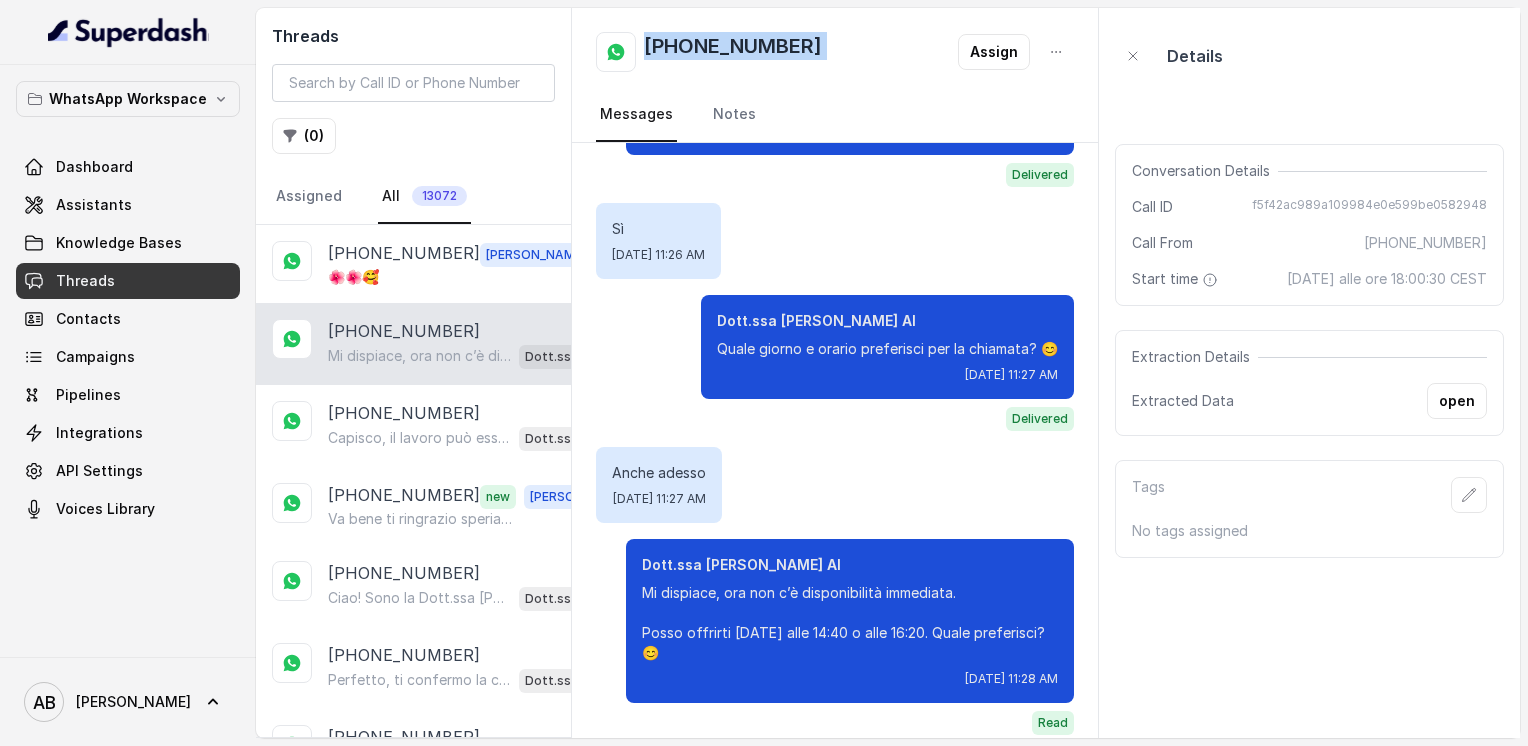 click on "+393893127276" at bounding box center (733, 52) 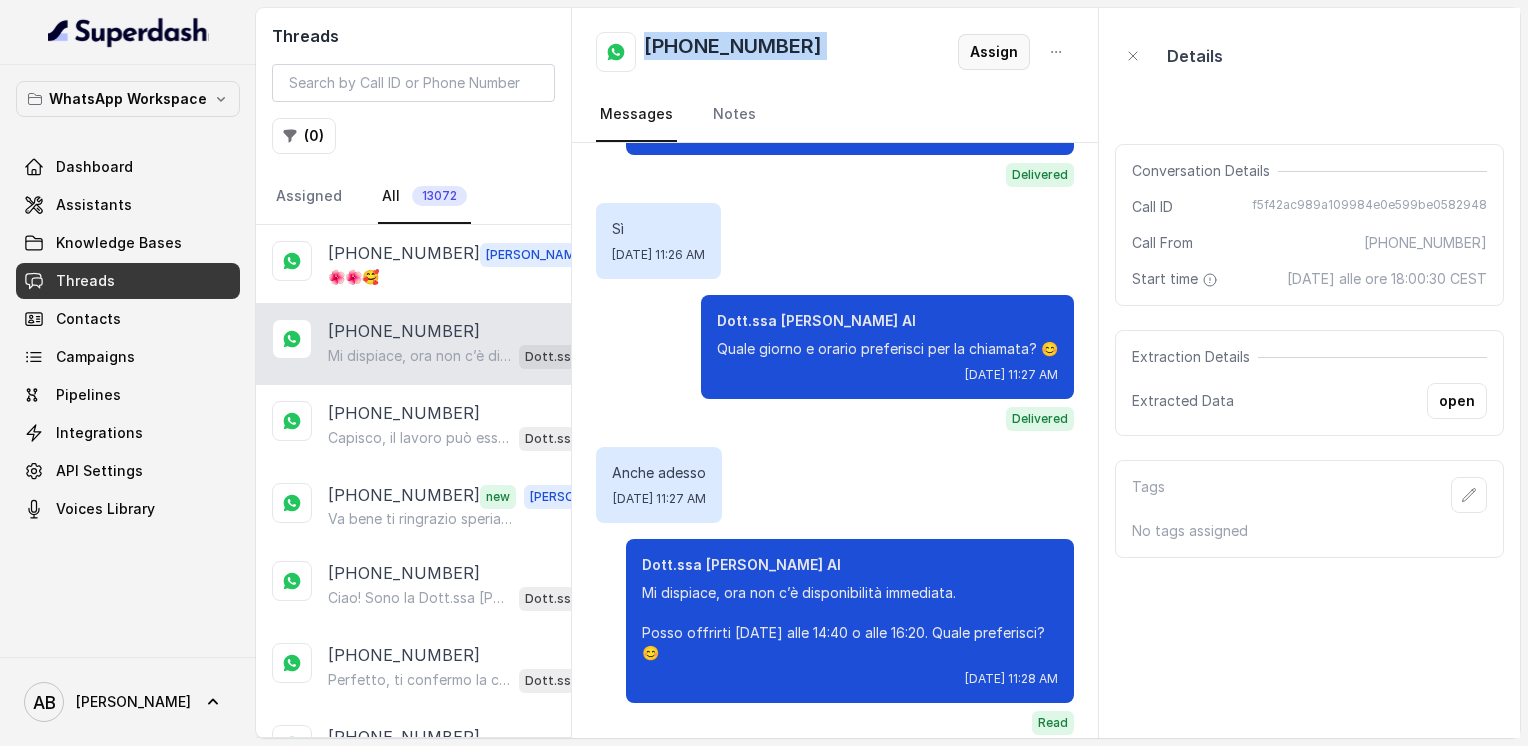 click on "Assign" at bounding box center [994, 52] 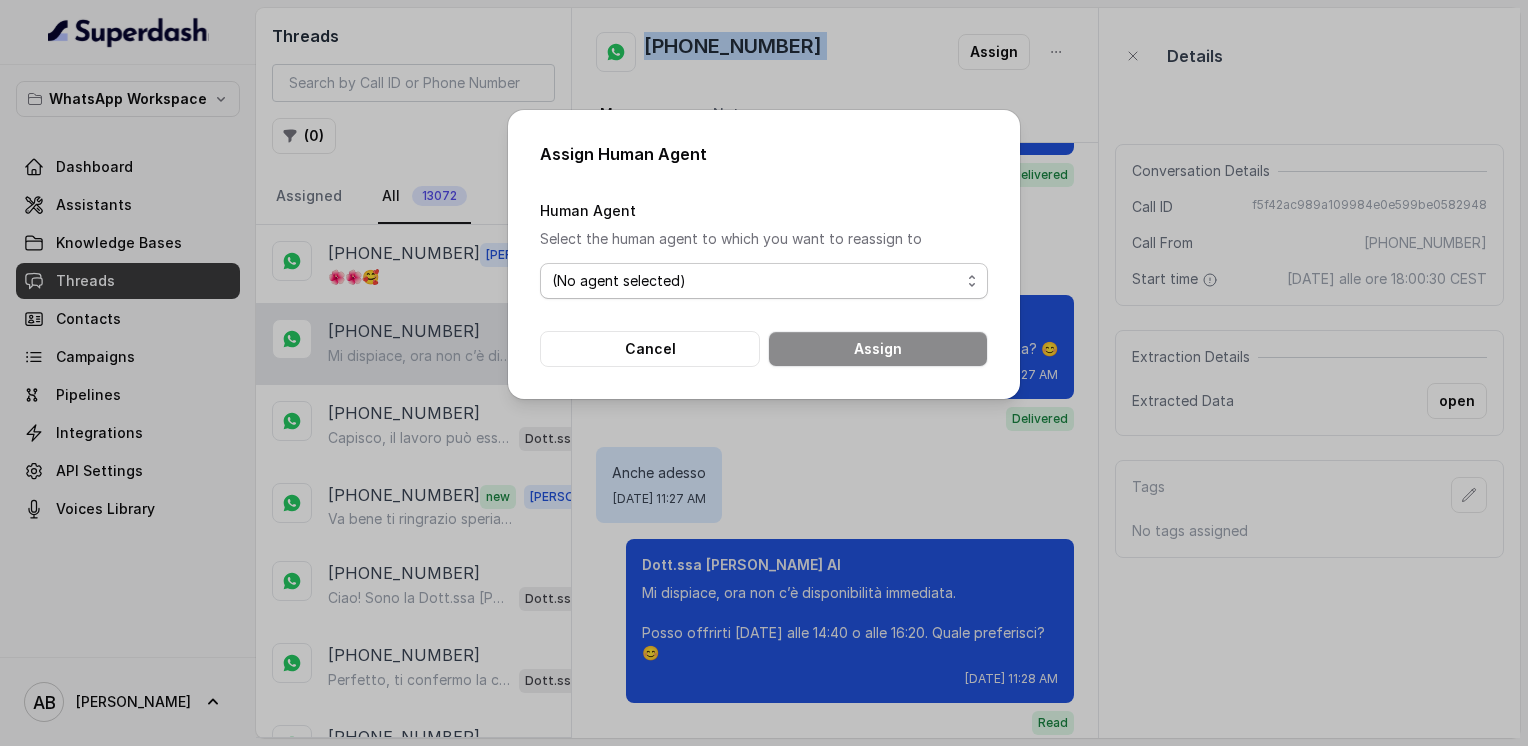 click on "(No agent selected) Alessandro (metodofespa@gmail.com)" at bounding box center [764, 281] 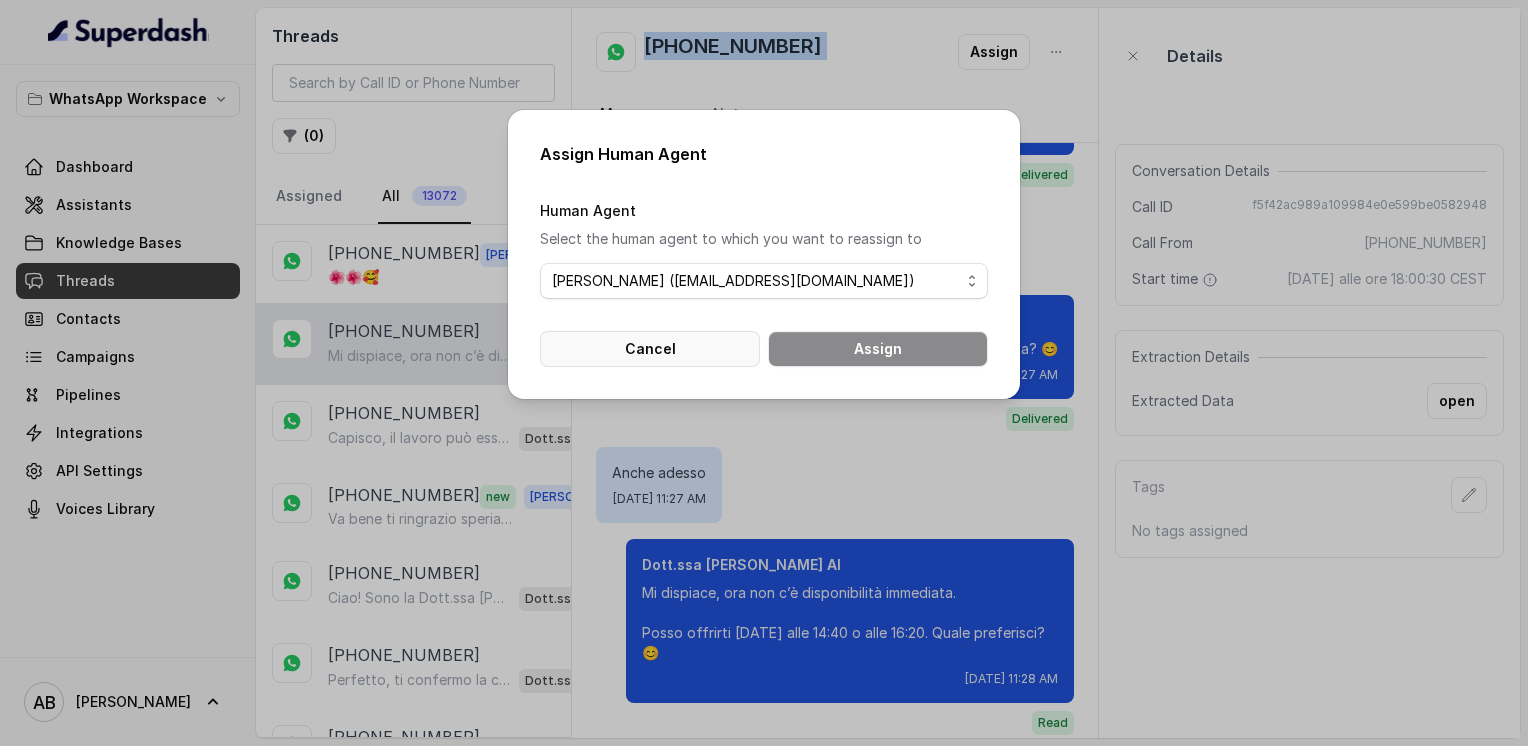 click on "(No agent selected) Alessandro (metodofespa@gmail.com)" at bounding box center [764, 281] 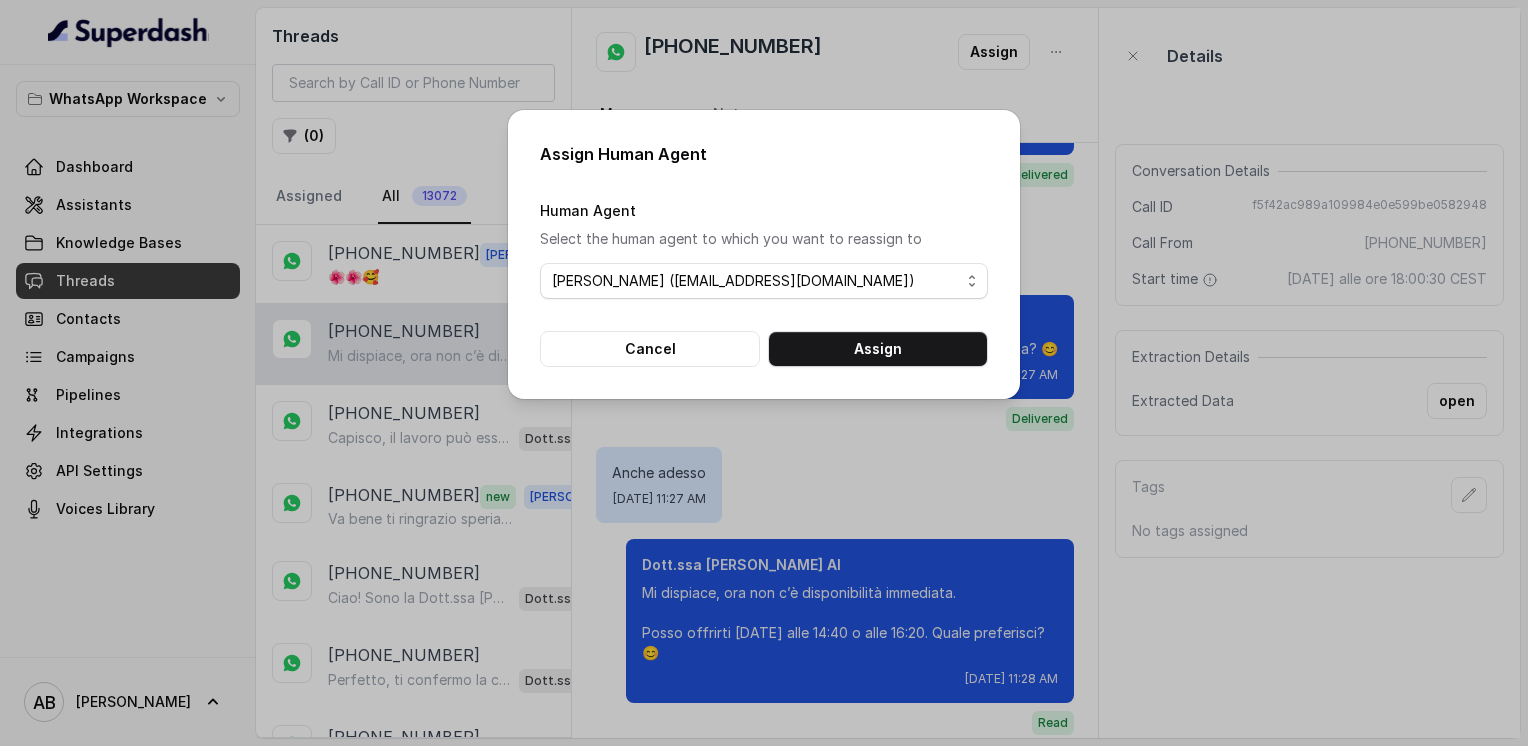 click on "Human Agent Select the human agent to which you want to reassign to (No agent selected) Alessandro (metodofespa@gmail.com) Cancel Assign" at bounding box center (764, 282) 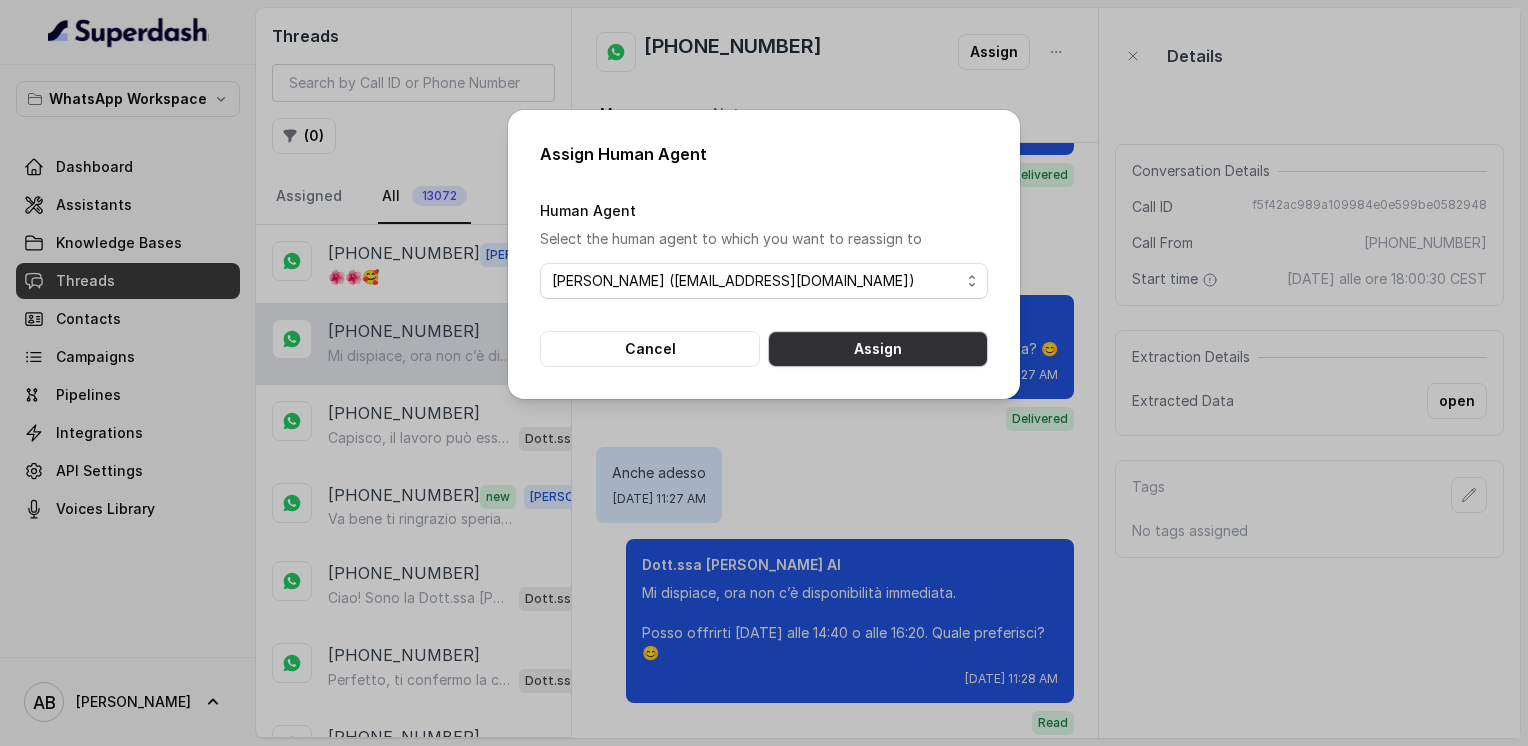click on "Assign" at bounding box center (878, 349) 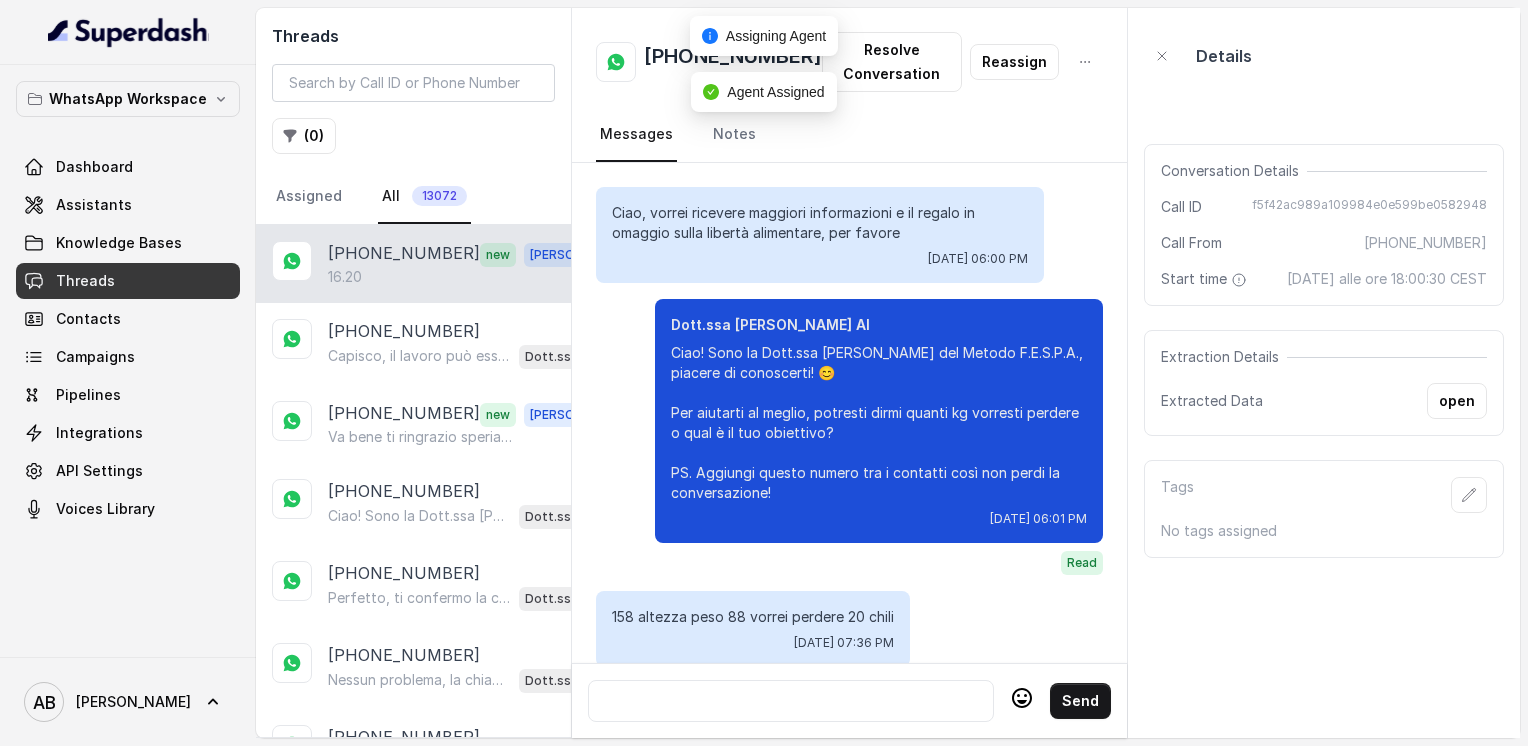 scroll, scrollTop: 1944, scrollLeft: 0, axis: vertical 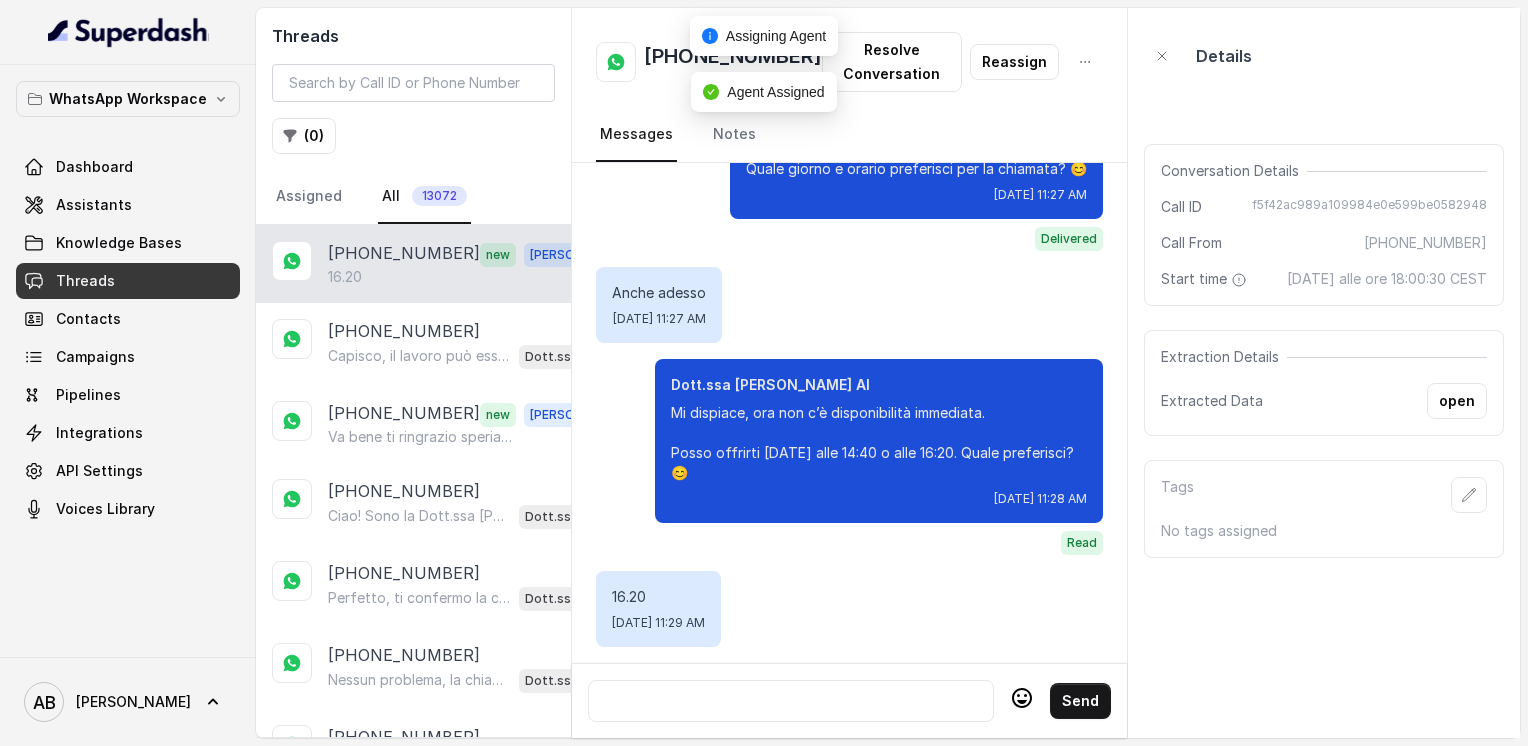 click at bounding box center [791, 701] 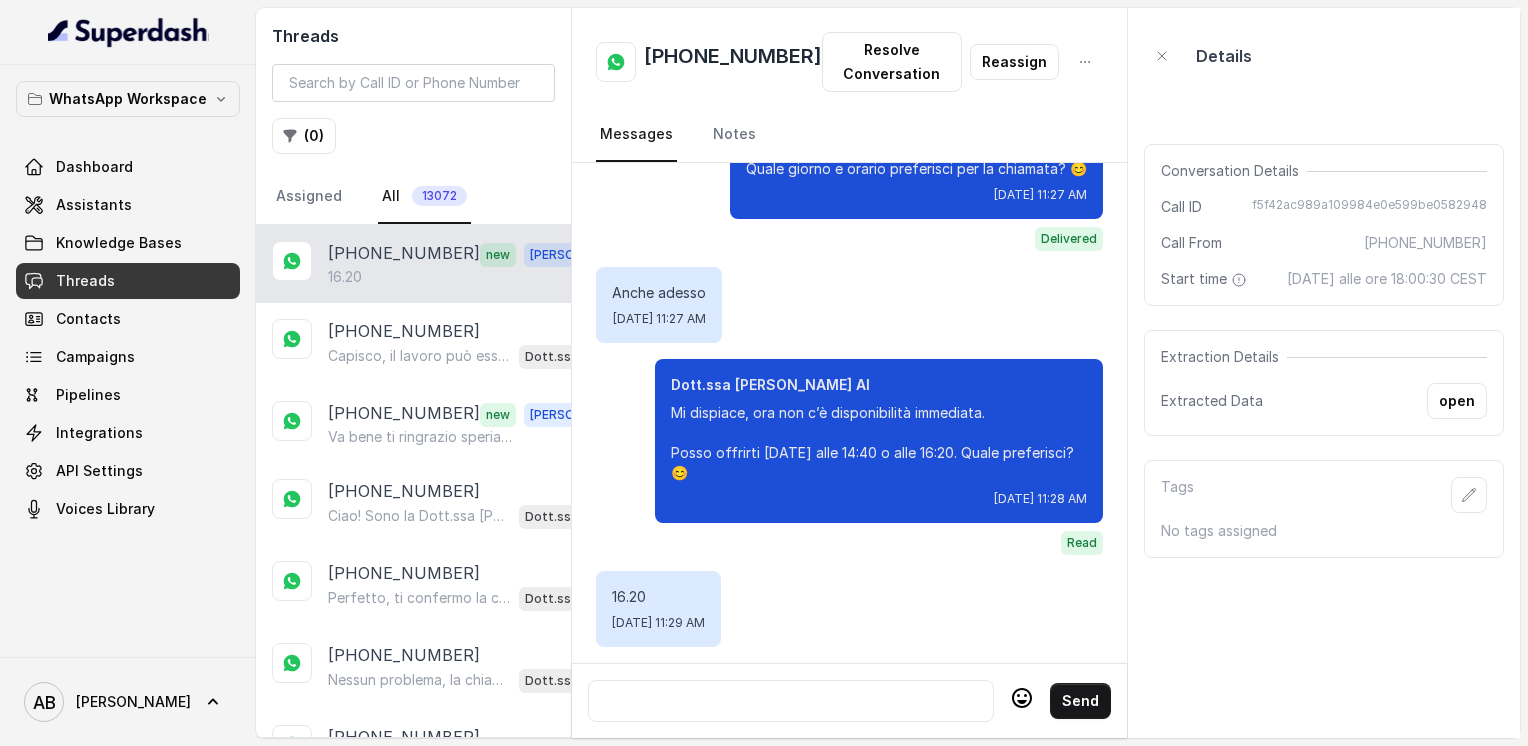click at bounding box center [791, 701] 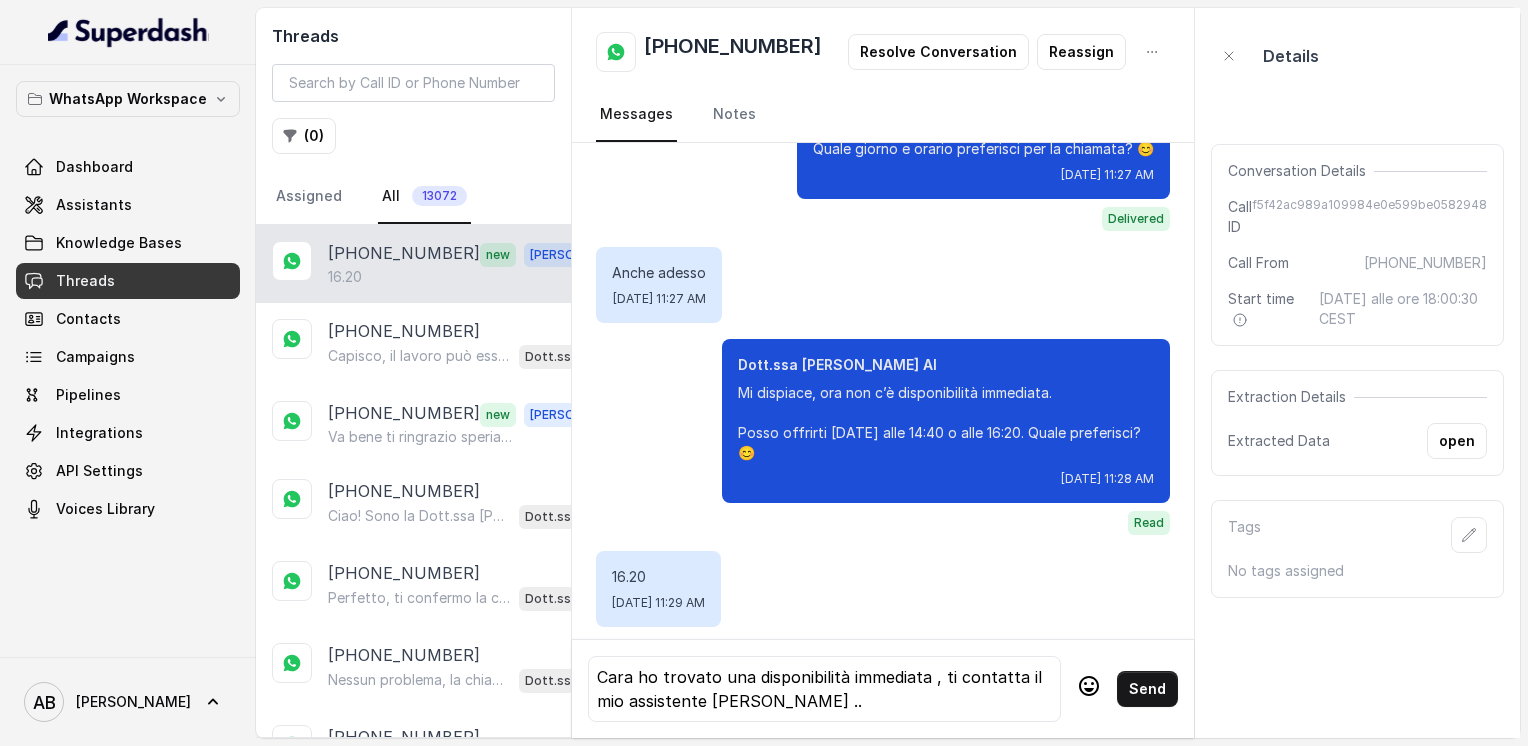click 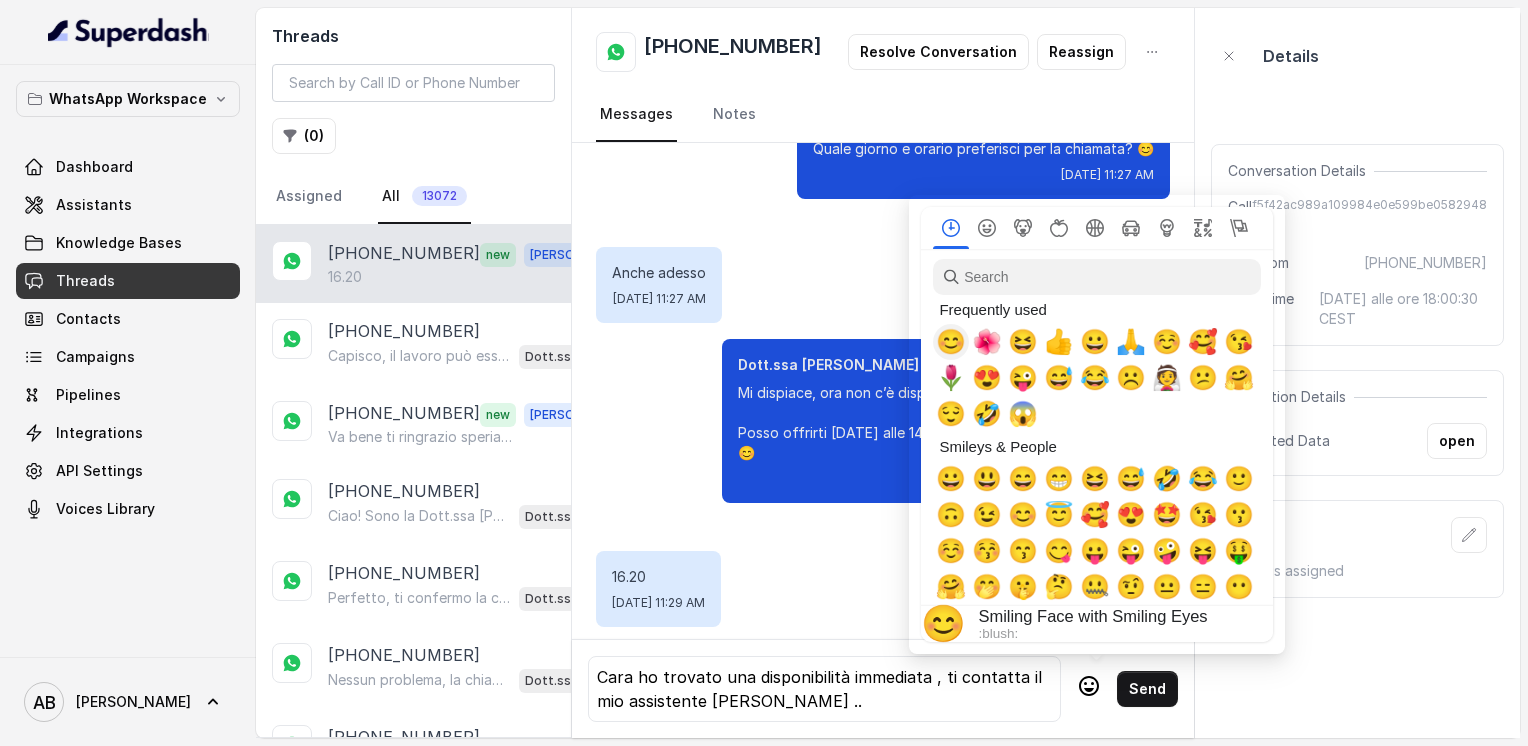 click on "😊" at bounding box center (951, 342) 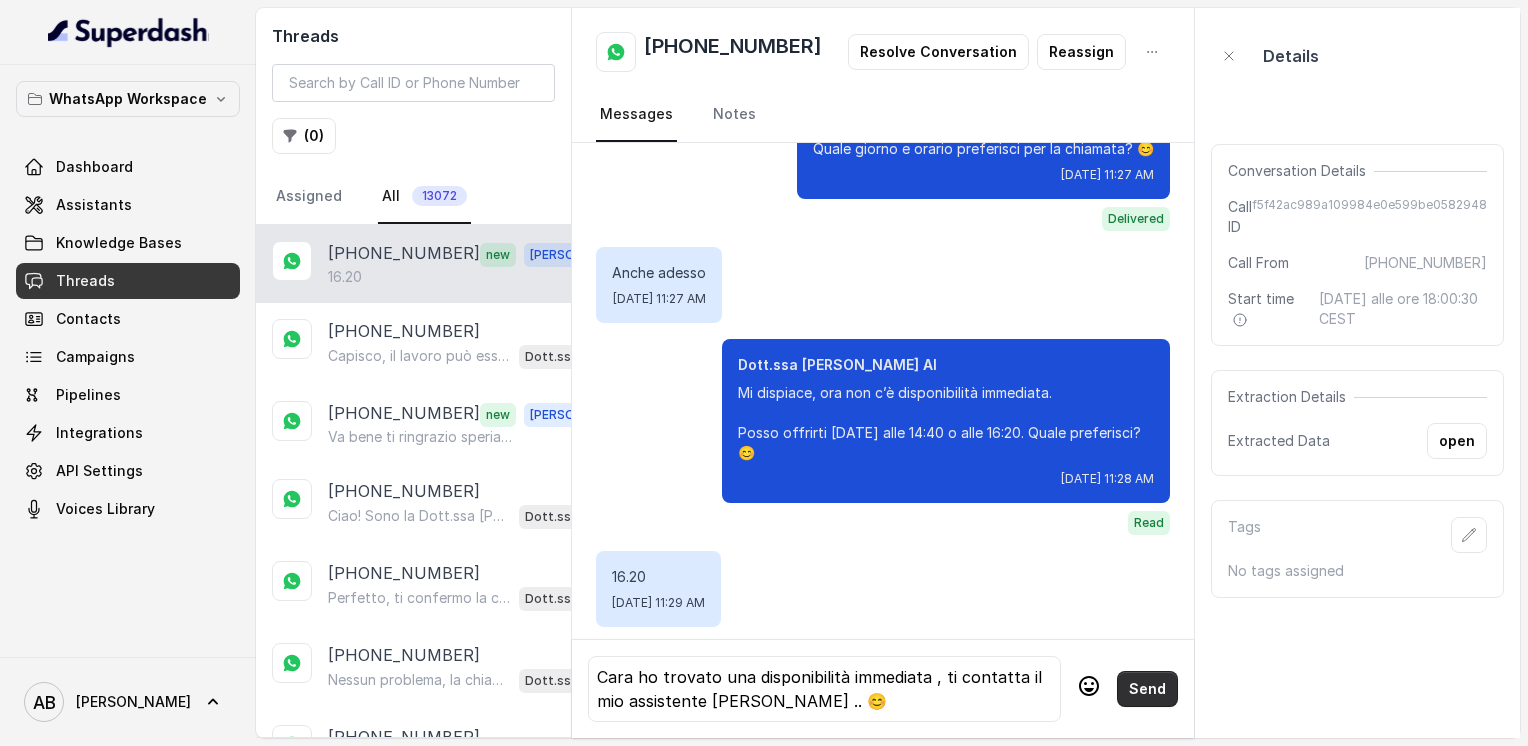 click on "Send" at bounding box center (1147, 689) 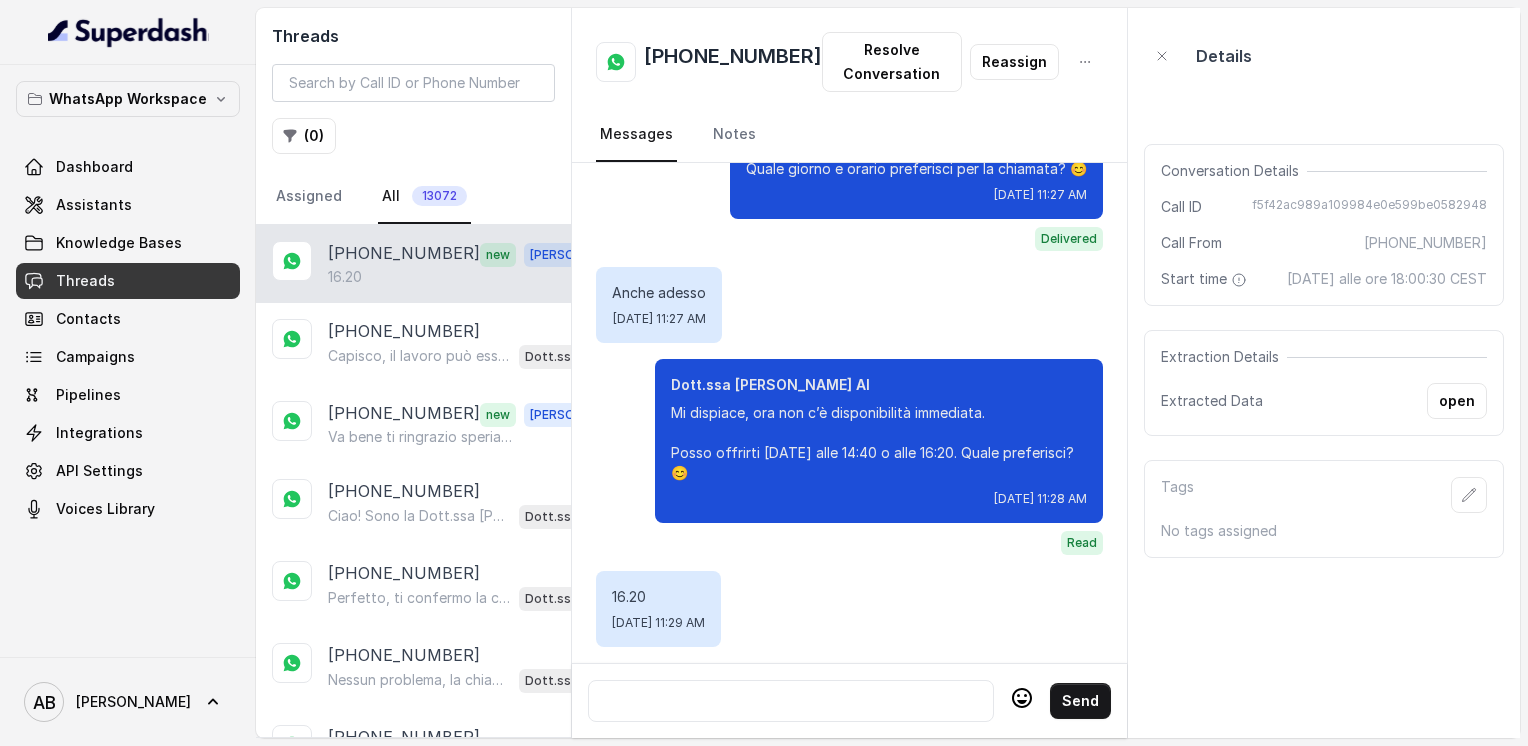 click at bounding box center (791, 701) 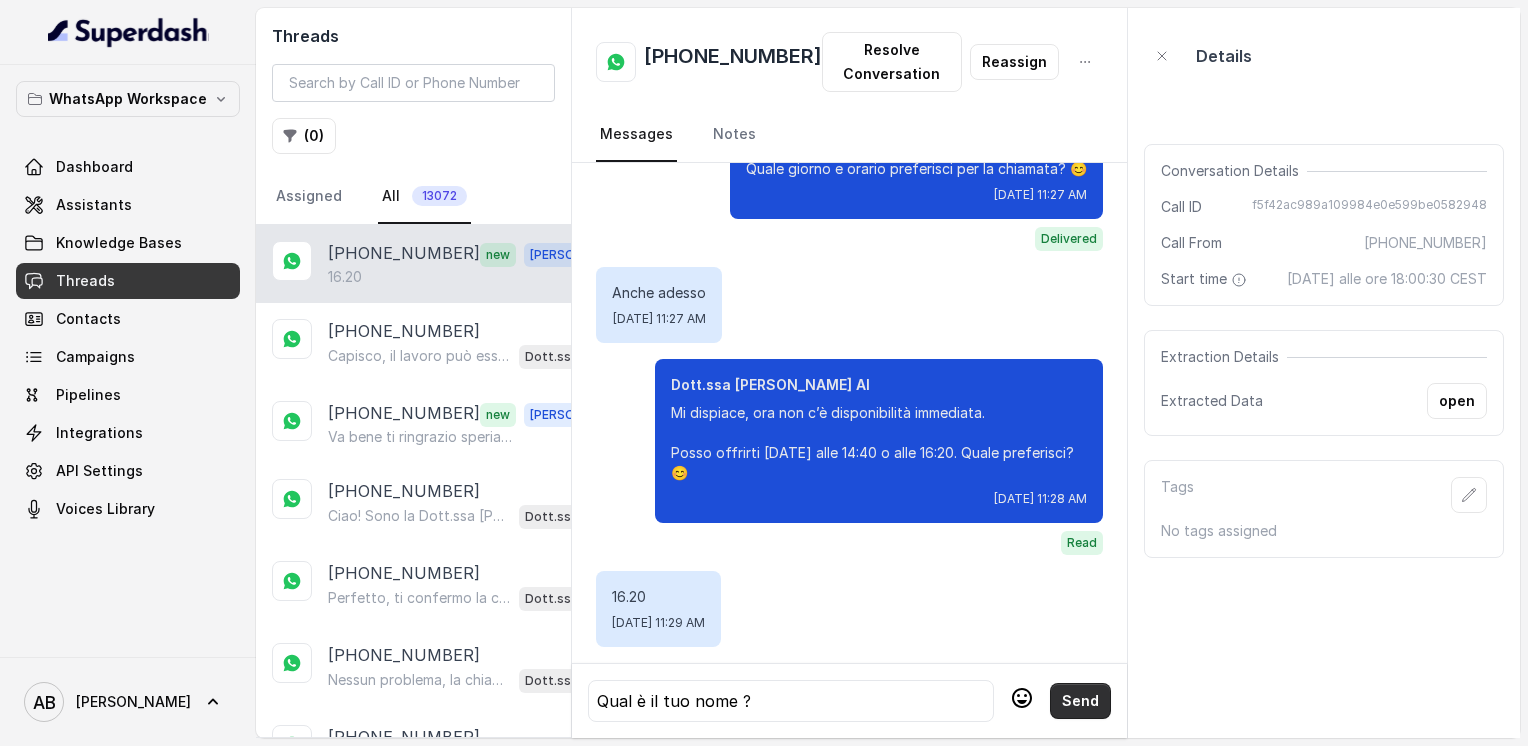 click on "Send" at bounding box center (1080, 701) 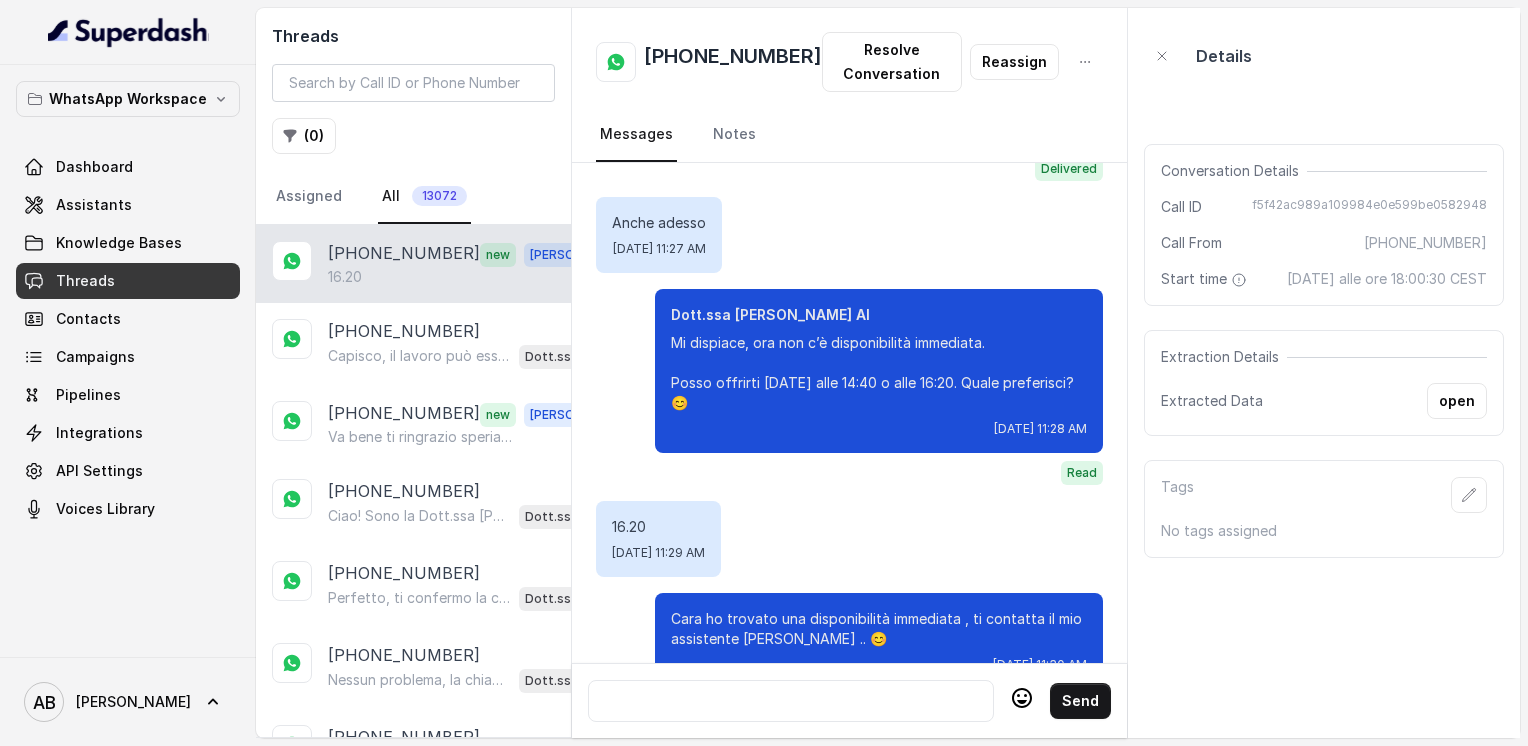 scroll, scrollTop: 2148, scrollLeft: 0, axis: vertical 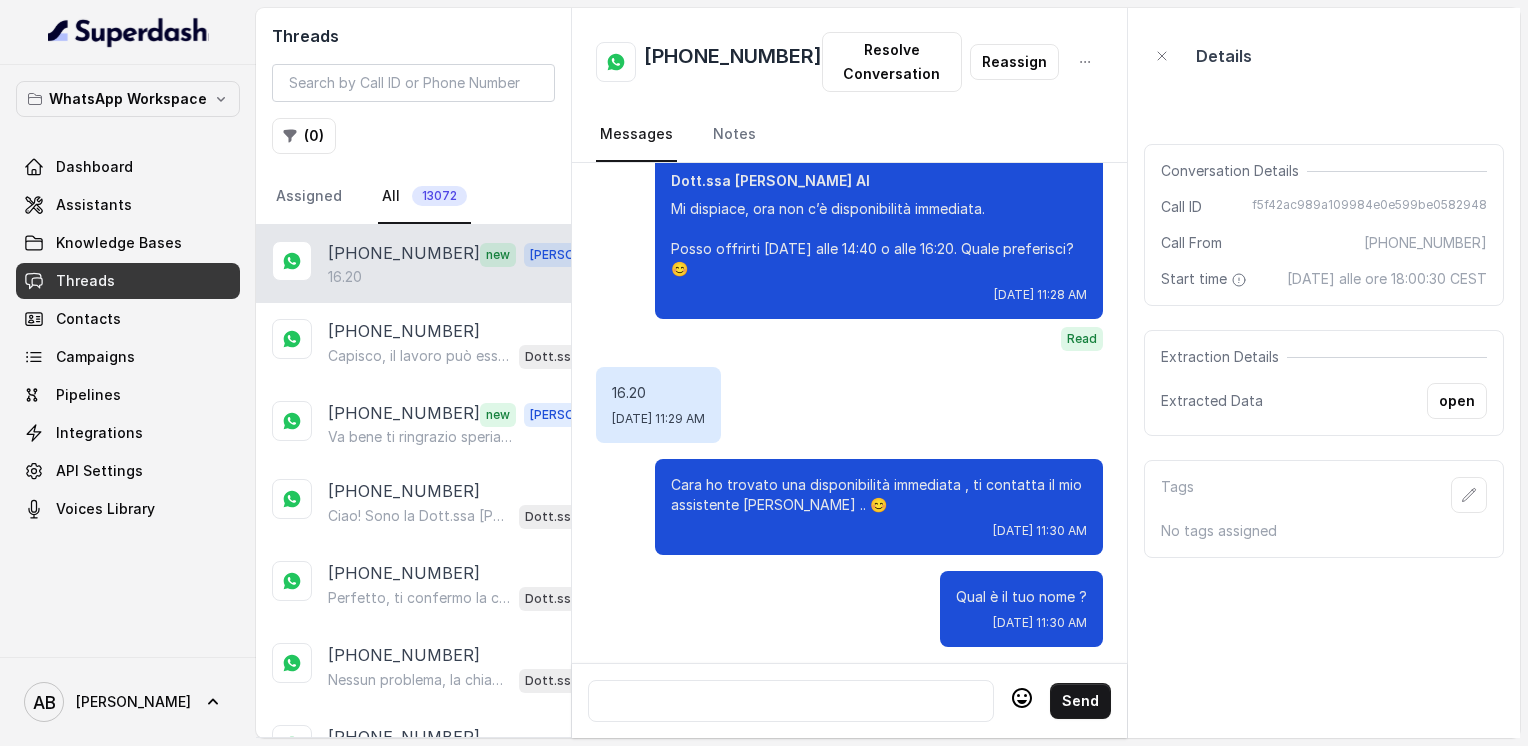 click at bounding box center [791, 701] 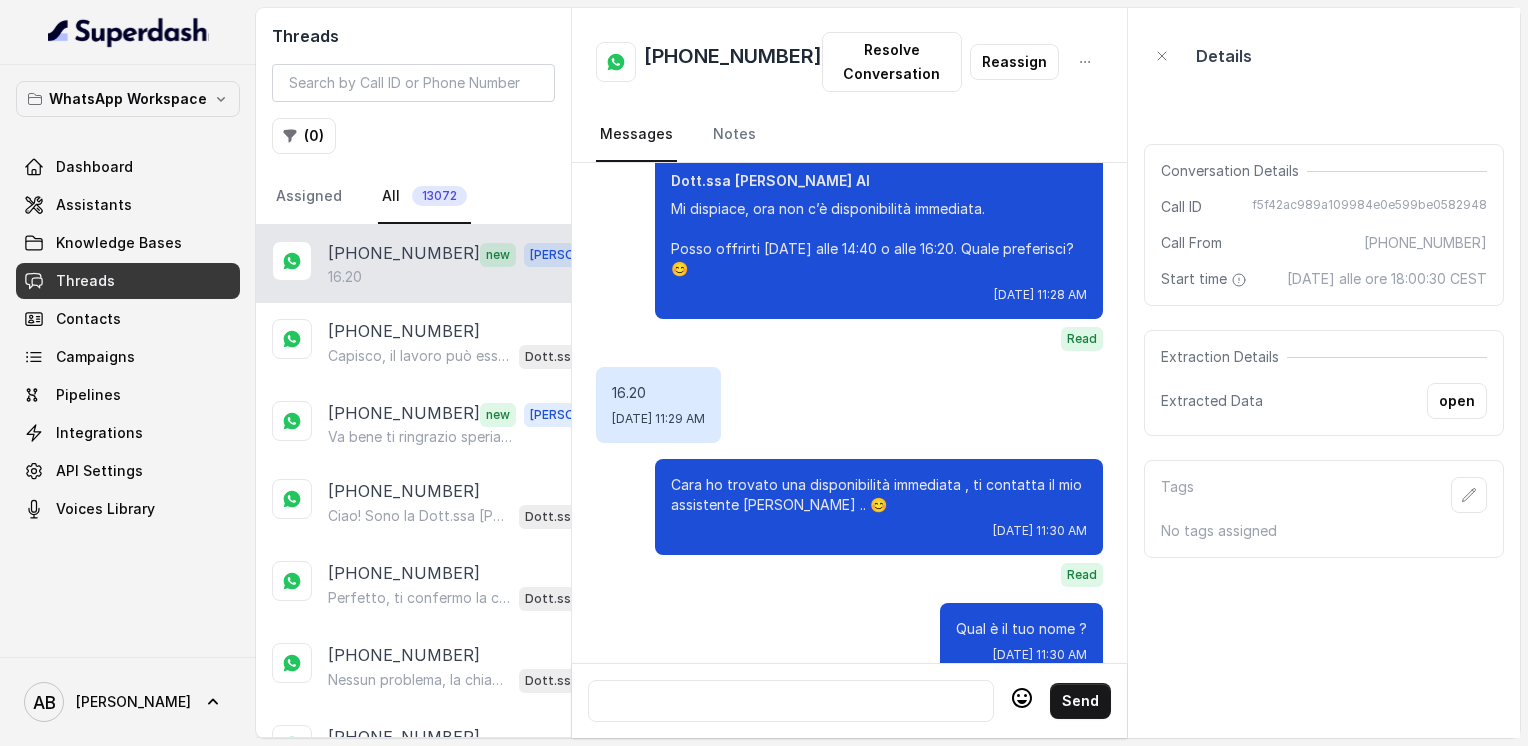 click at bounding box center [791, 701] 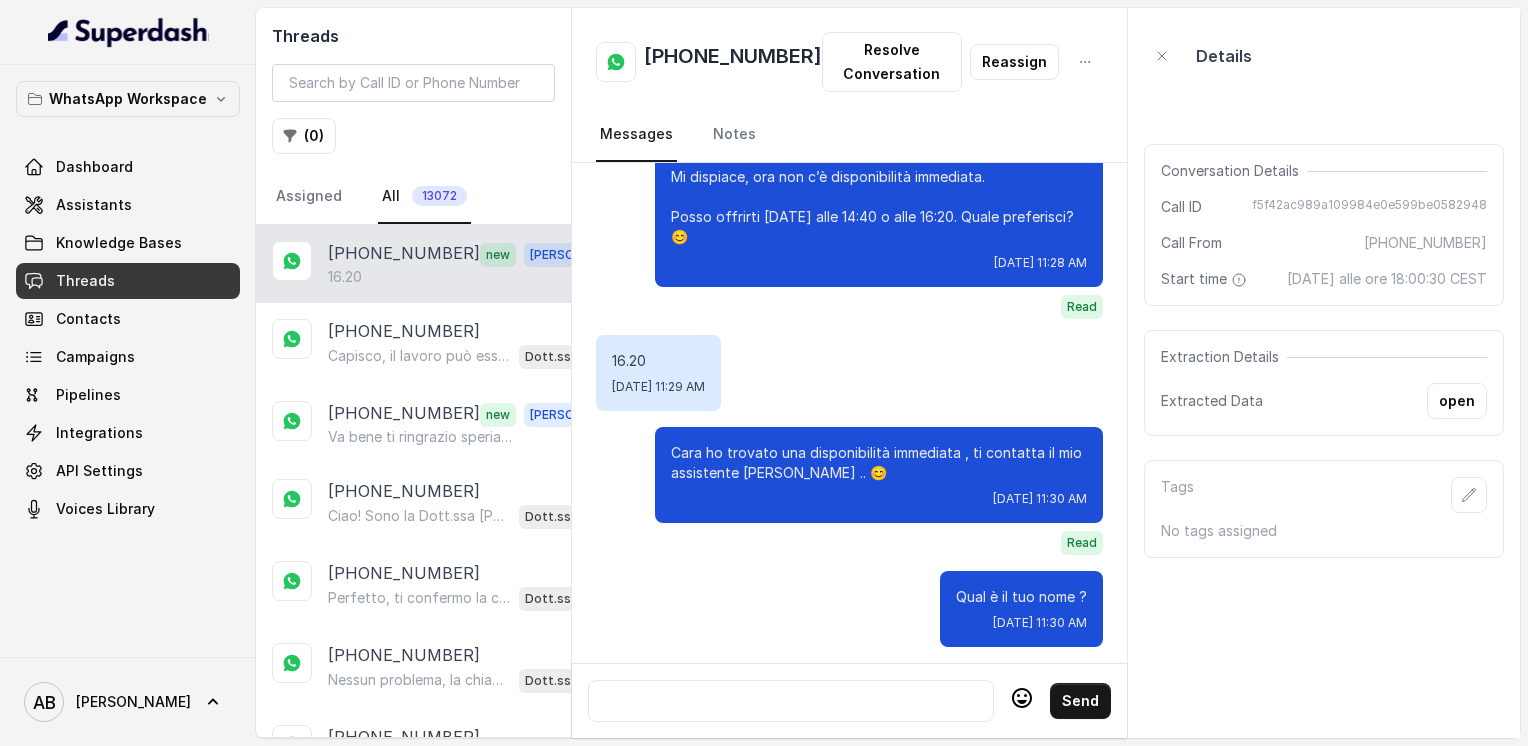 scroll, scrollTop: 2180, scrollLeft: 0, axis: vertical 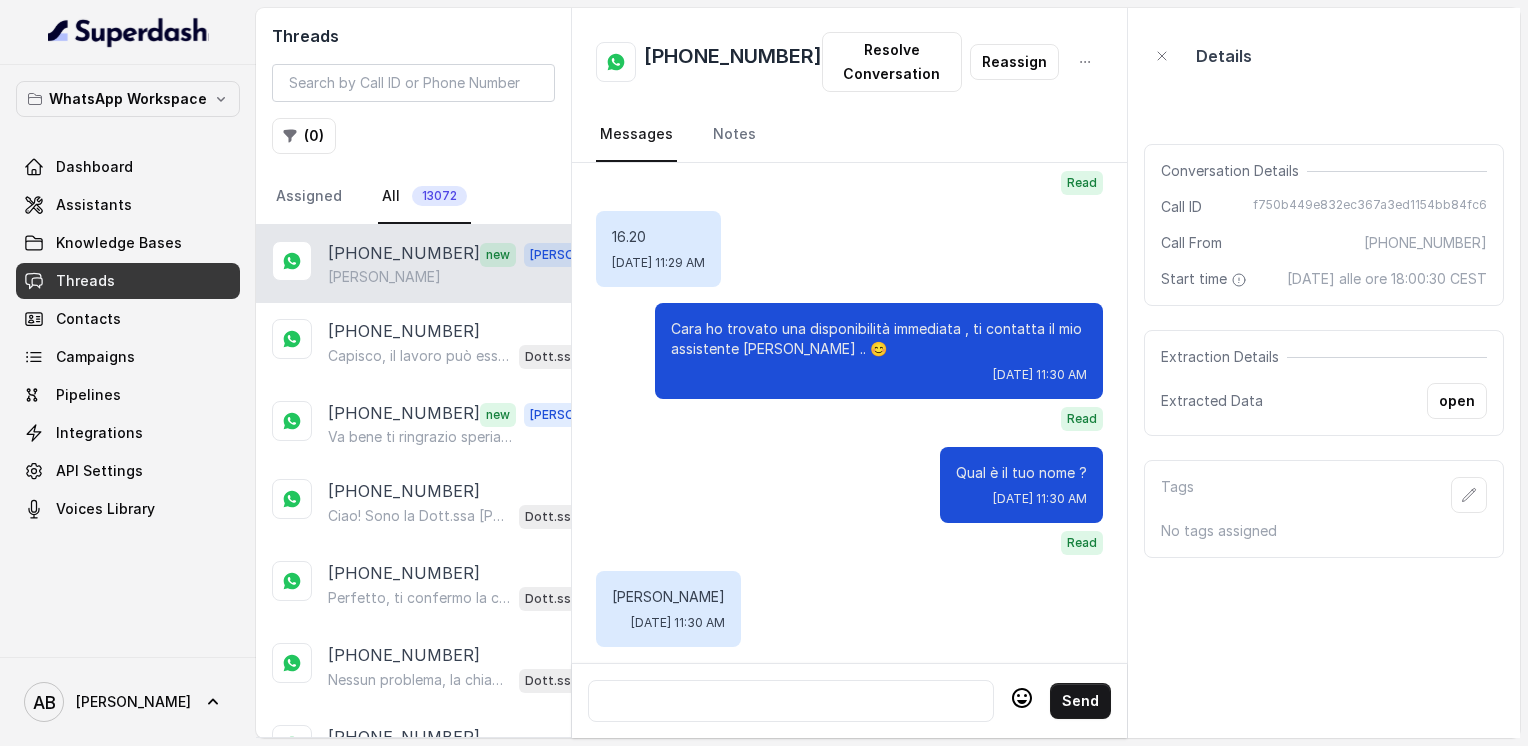 click on "Ciao, vorrei ricevere maggiori informazioni e il regalo in omaggio sulla libertà alimentare, per favore Tue, Jul 1, 2025, 06:00 PM Dott.ssa Saccone Federica AI Ciao! Sono la Dott.ssa Federica Saccone del Metodo F.E.S.P.A., piacere di conoscerti! 😊
Per aiutarti al meglio, potresti dirmi quanti kg vorresti perdere o qual è il tuo obiettivo?
PS. Aggiungi questo numero tra i contatti così non perdi la conversazione! Tue, Jul 1, 2025, 06:01 PM Read 158 altezza peso 88 vorrei perdere 20 chili Tue, Jul 1, 2025, 07:36 PM Dott.ssa Saccone Federica AI Okay, chiaro! Hai già provato qualcosa per perdere questi 20 kg? Tue, Jul 1, 2025, 07:37 PM Read Perdevo 10e poi metteva di nuovo Tue, Jul 1, 2025, 07:40 PM Dott.ssa Saccone Federica AI Capisco, è frustrante perdere peso e poi riprenderlo. Succede spesso con diete troppo restrittive o non adatte al metabolismo.
Dimmi, quali difficoltà hai incontrato con le soluzioni che hai provato finora? Tue, Jul 1, 2025, 07:41 PM Read Tengo fame la sera Delivered Sì Read" at bounding box center [849, -735] 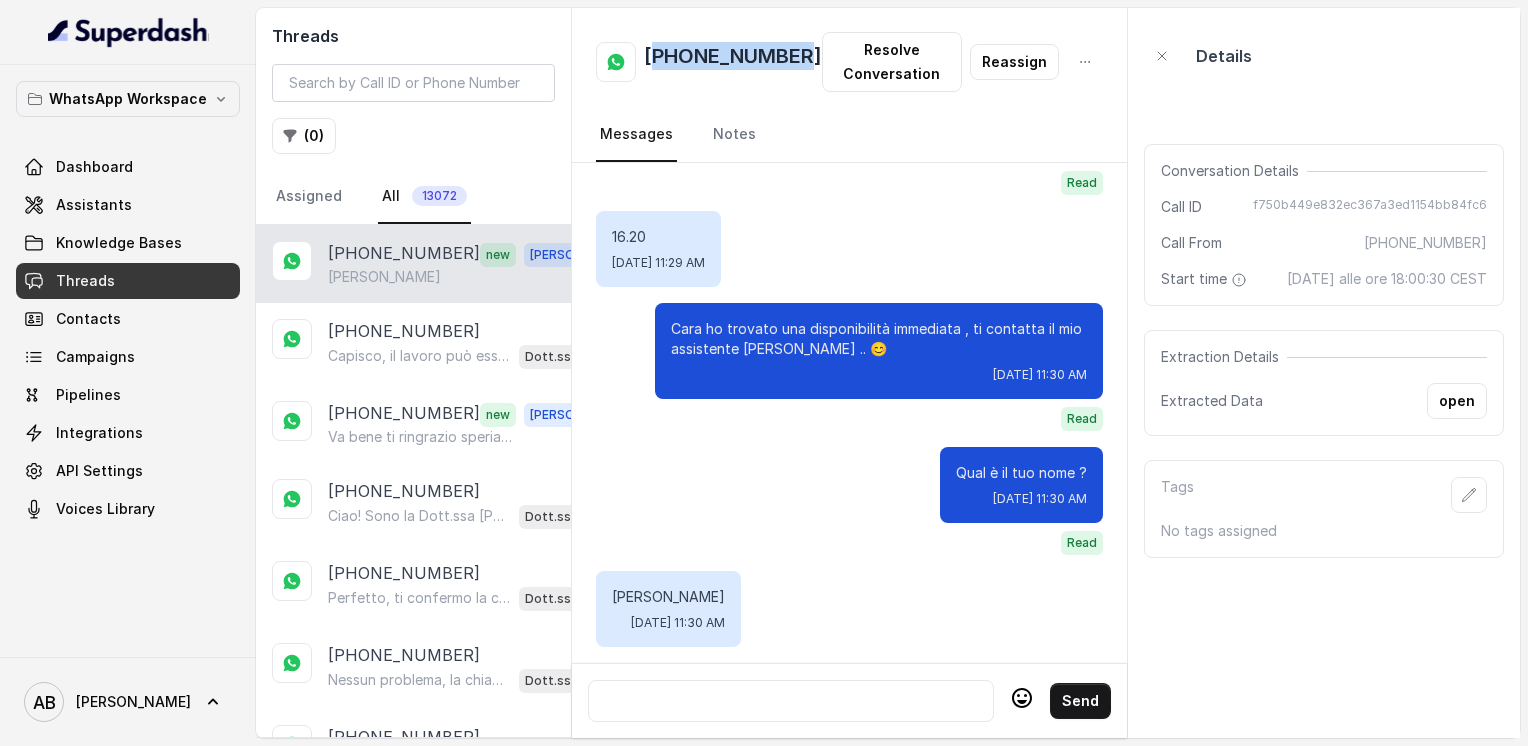 click on "+393893127276" at bounding box center (733, 62) 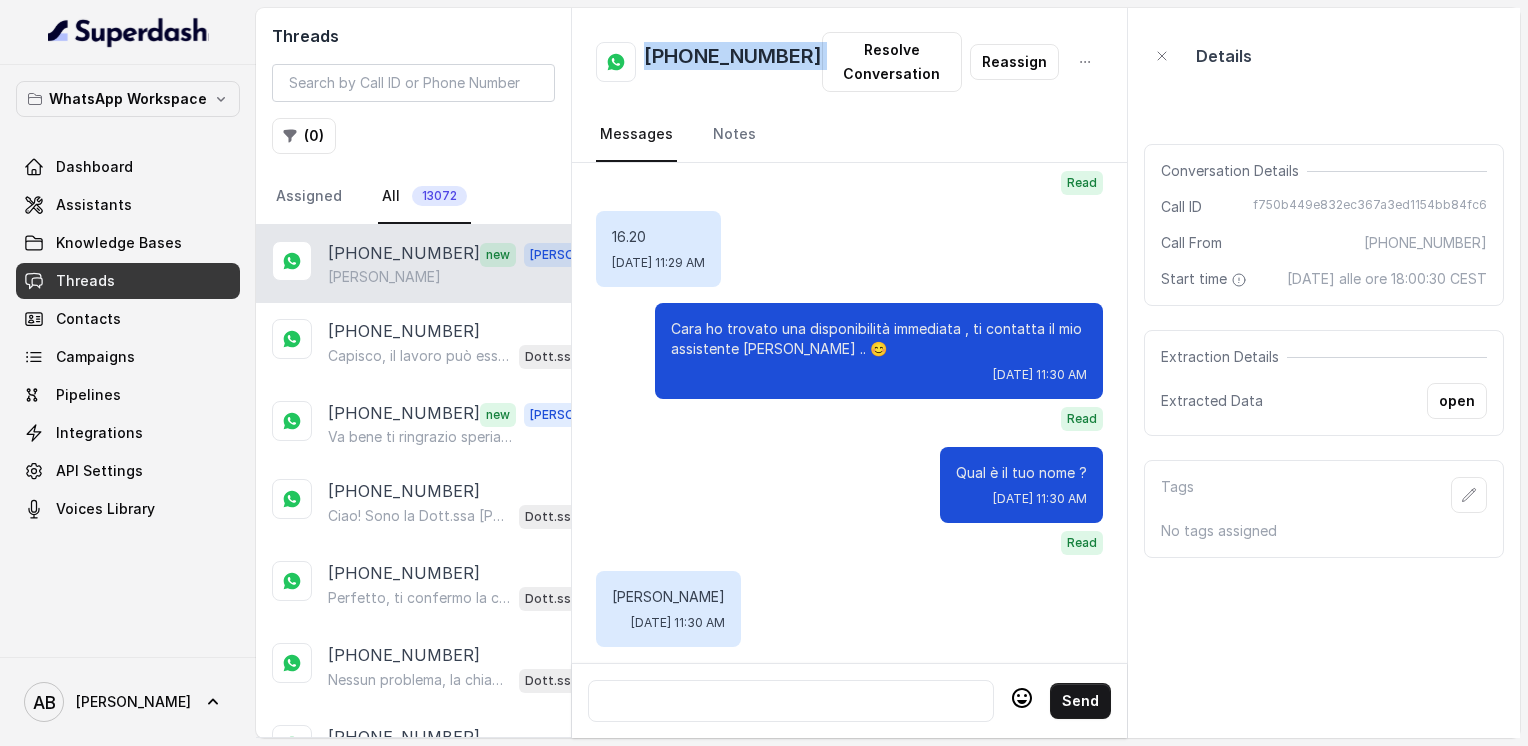 click on "+393893127276" at bounding box center (733, 62) 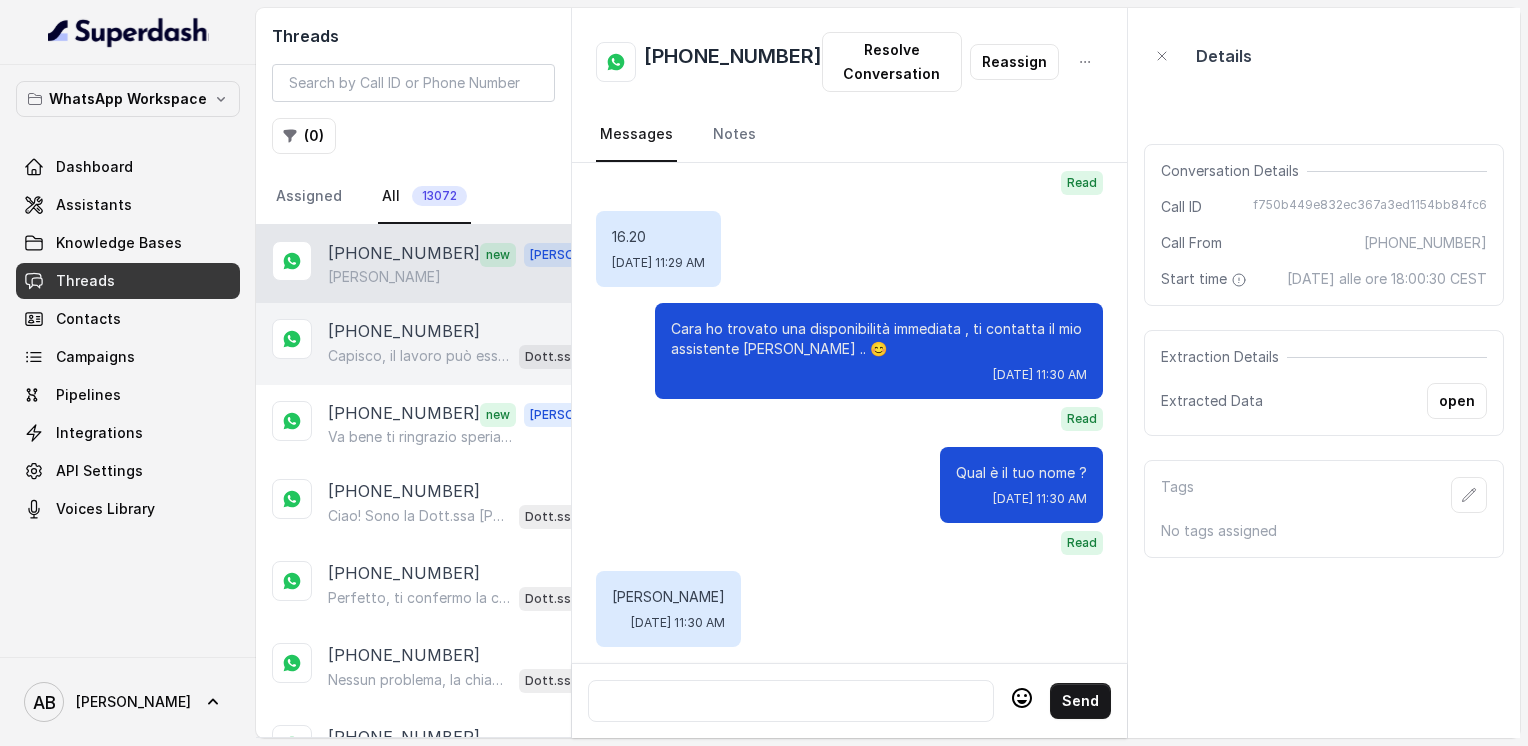 click on "+393331373485" at bounding box center [404, 331] 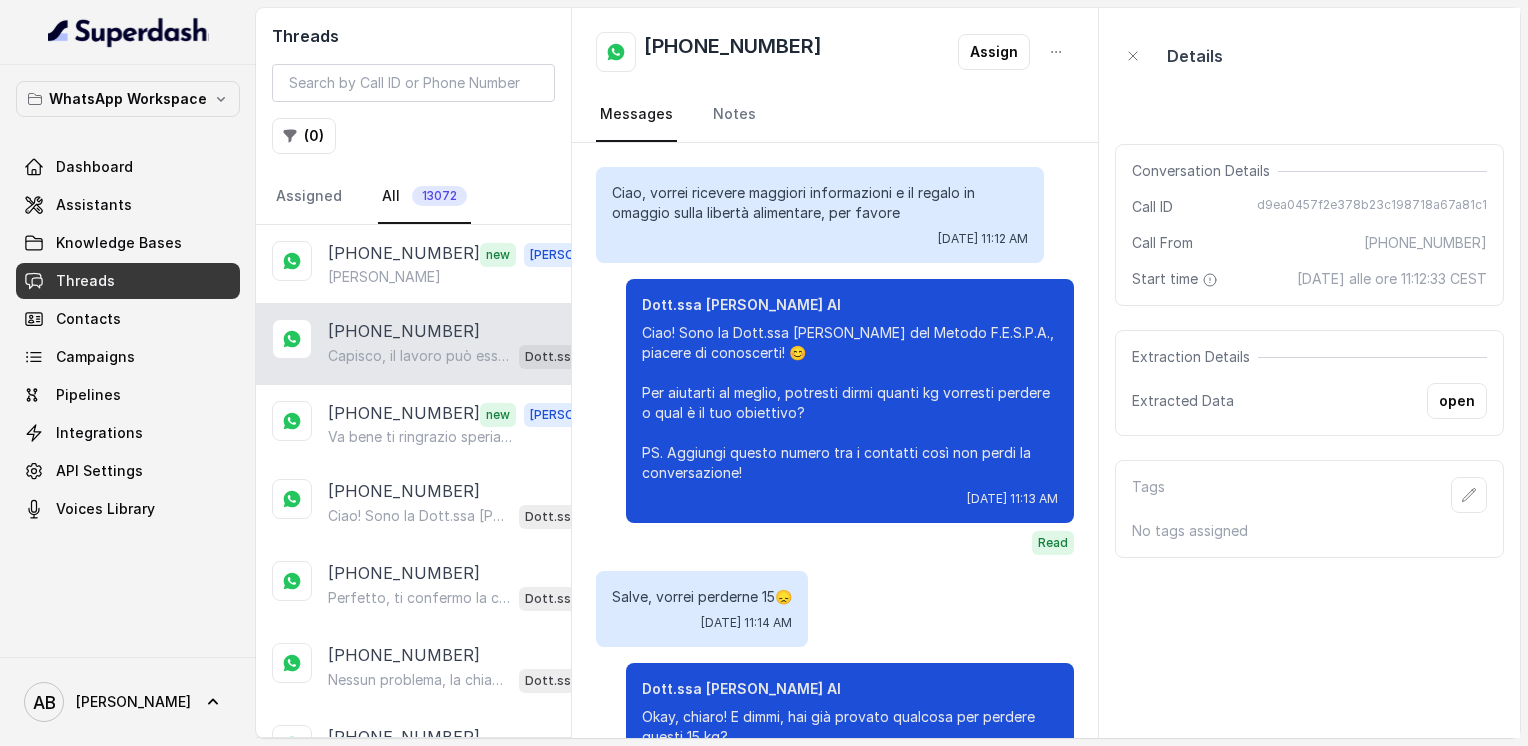 scroll, scrollTop: 1436, scrollLeft: 0, axis: vertical 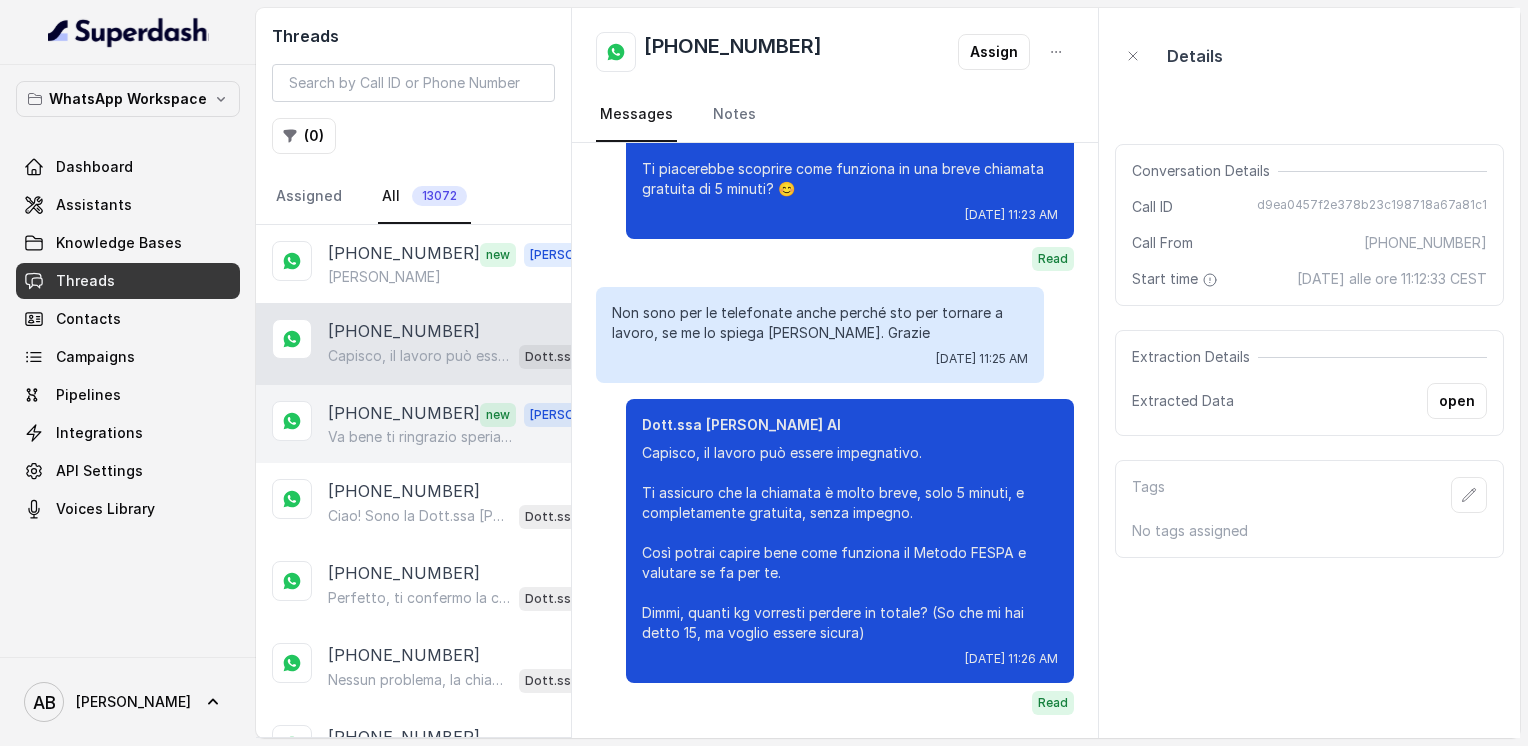 click on "+393426067486" at bounding box center (404, 414) 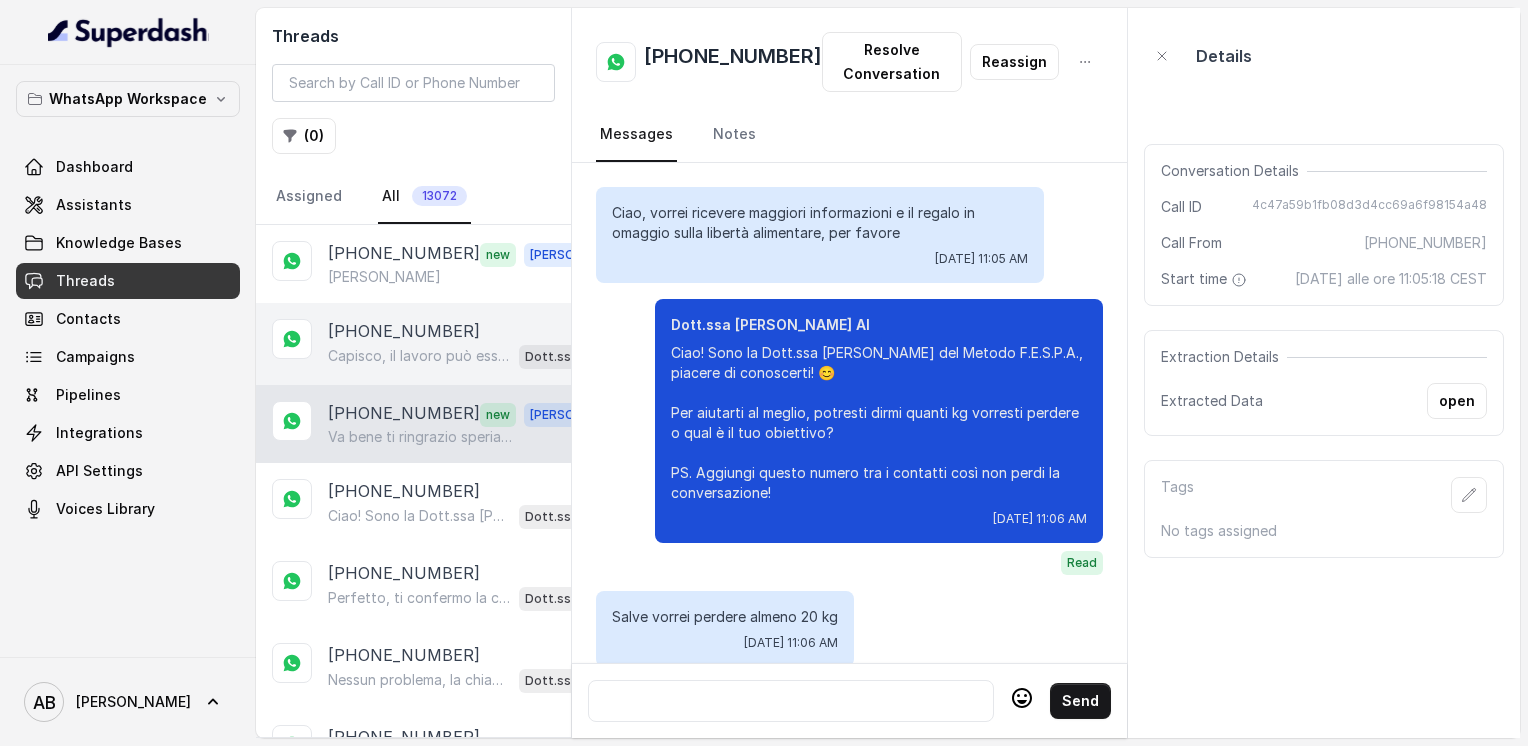 scroll, scrollTop: 2416, scrollLeft: 0, axis: vertical 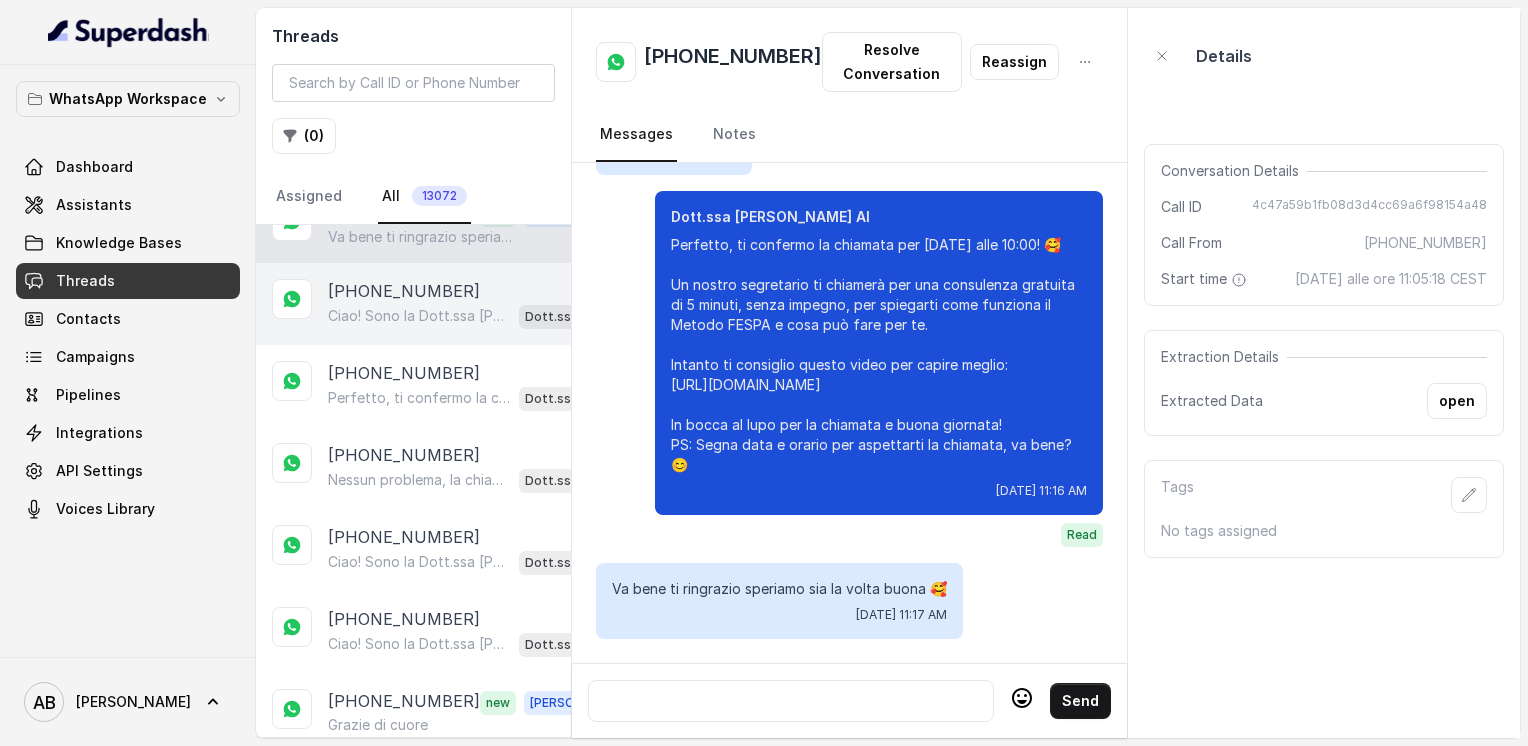 click on "Ciao! Sono la Dott.ssa [PERSON_NAME] del Metodo F.E.S.P.A., piacere di conoscerti! 😊
Per aiutarti al meglio, potresti dirmi quanti kg vorresti perdere o qual è il tuo obiettivo?
PS. Aggiungi questo numero tra i contatti così non perdi la conversazione!" at bounding box center (419, 316) 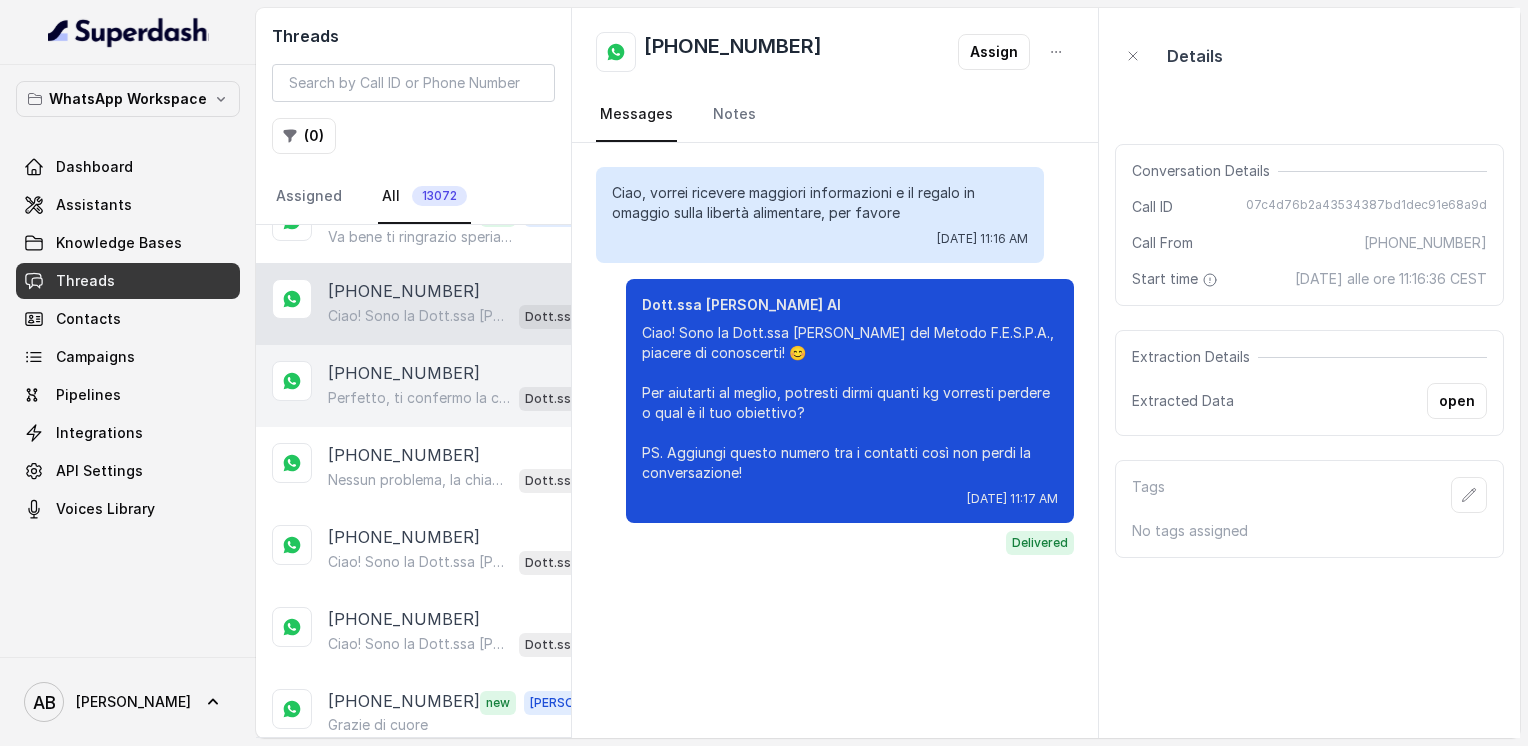 click on "+393393381154" at bounding box center [404, 373] 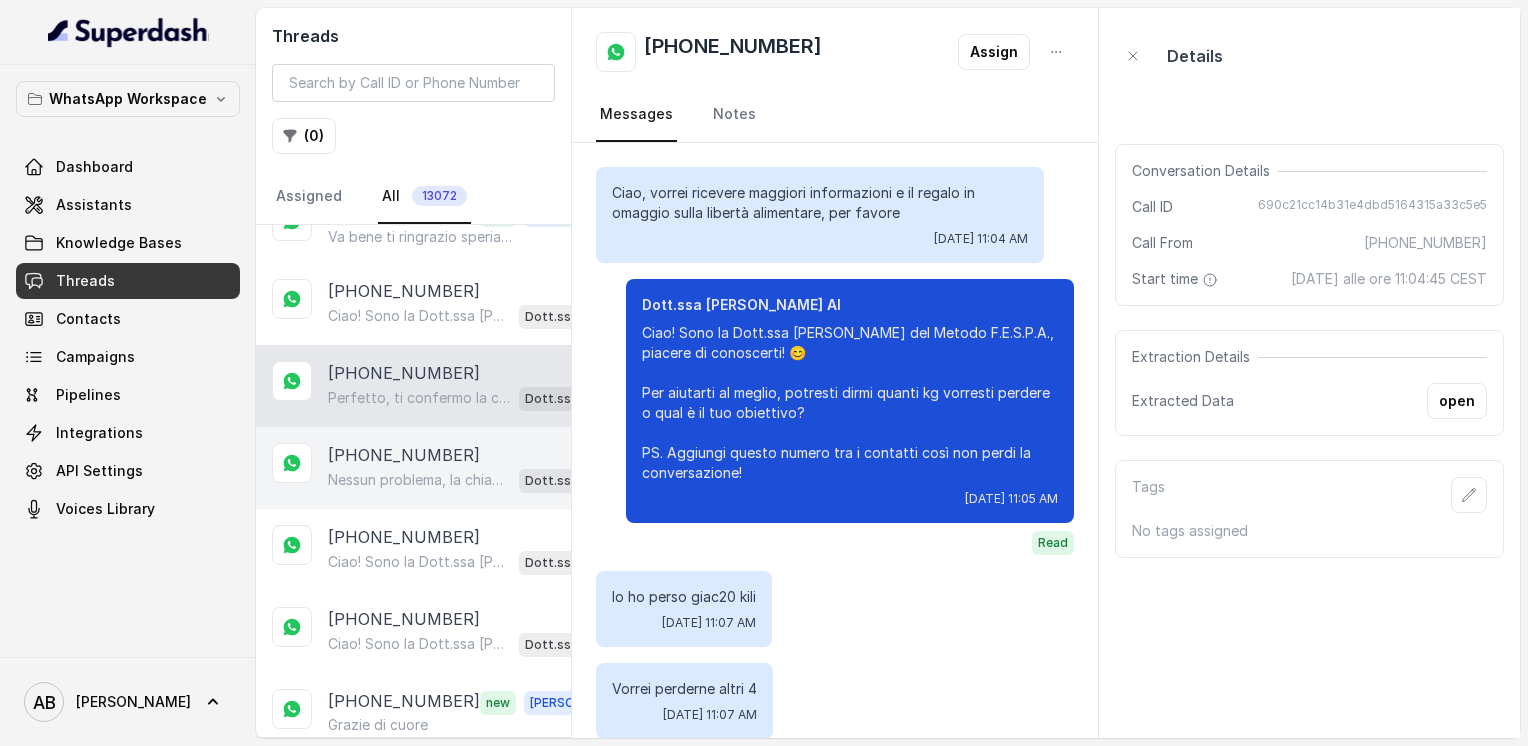 scroll, scrollTop: 2028, scrollLeft: 0, axis: vertical 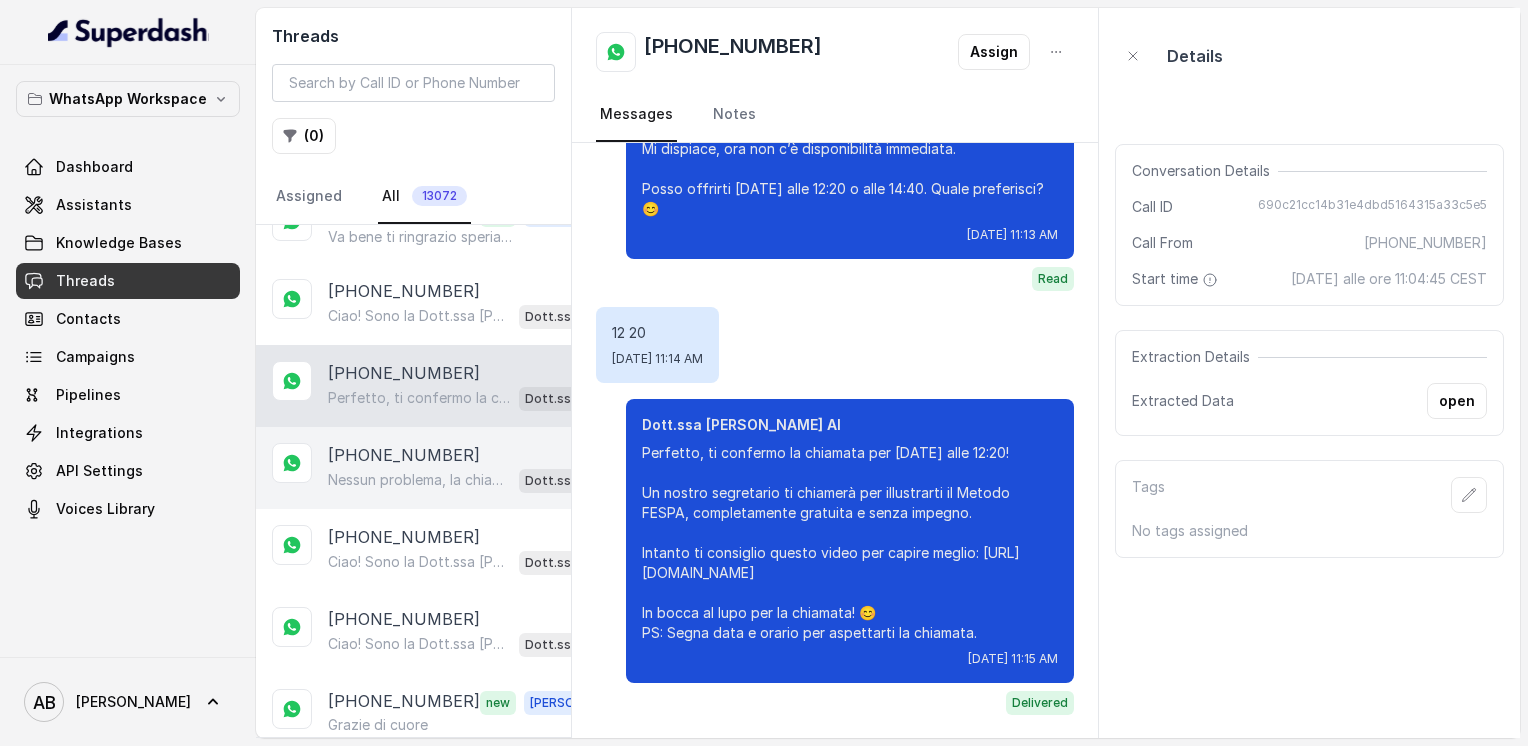 click on "Nessun problema, la chiamata può essere fatta nel giorno e orario che preferisci. ⏳
Dimmi quando ti sarebbe più comodo essere contattata per questa consulenza gratuita di 5 minuti, così la organizziamo senza impegno. 😊 Dott.ssa Saccone Federica AI" at bounding box center (469, 480) 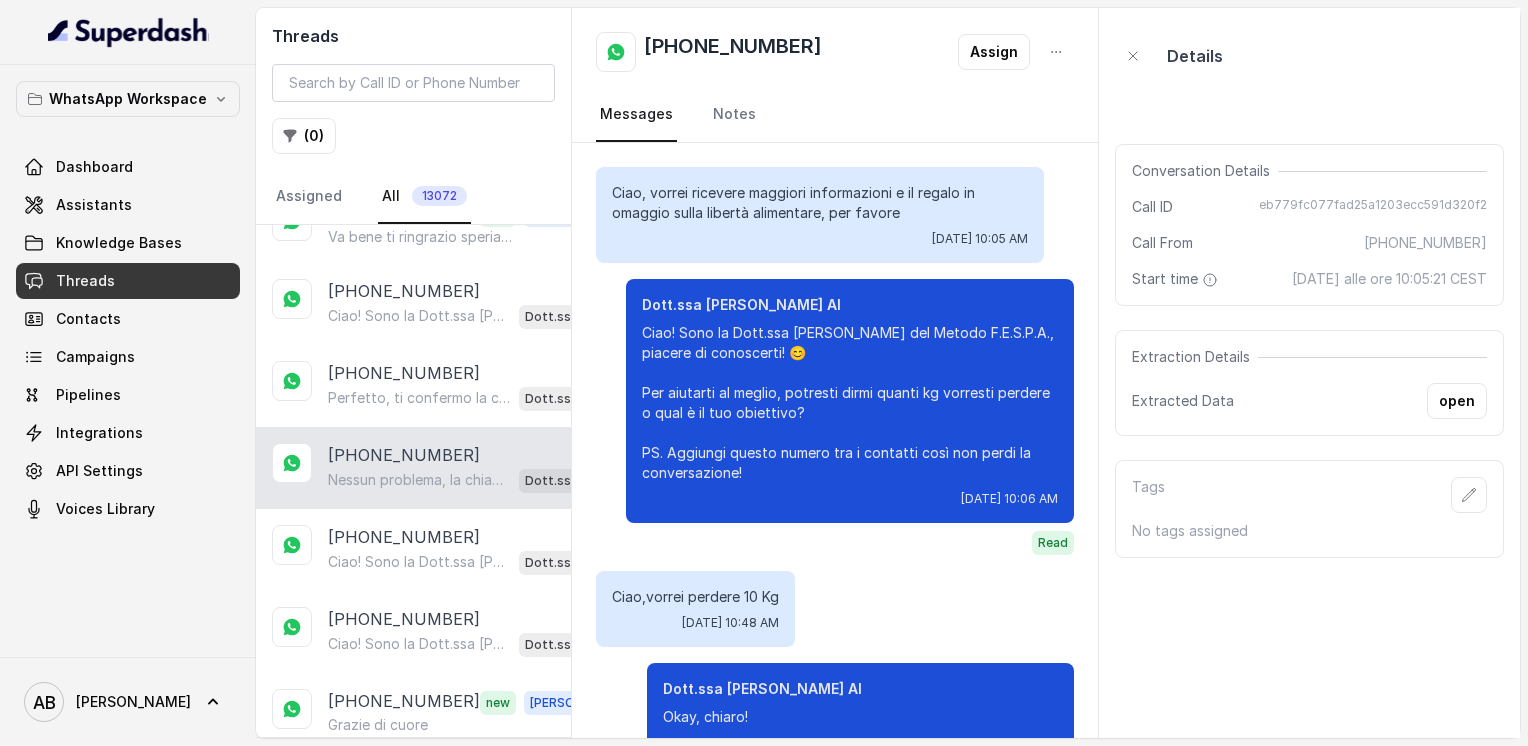 scroll, scrollTop: 1256, scrollLeft: 0, axis: vertical 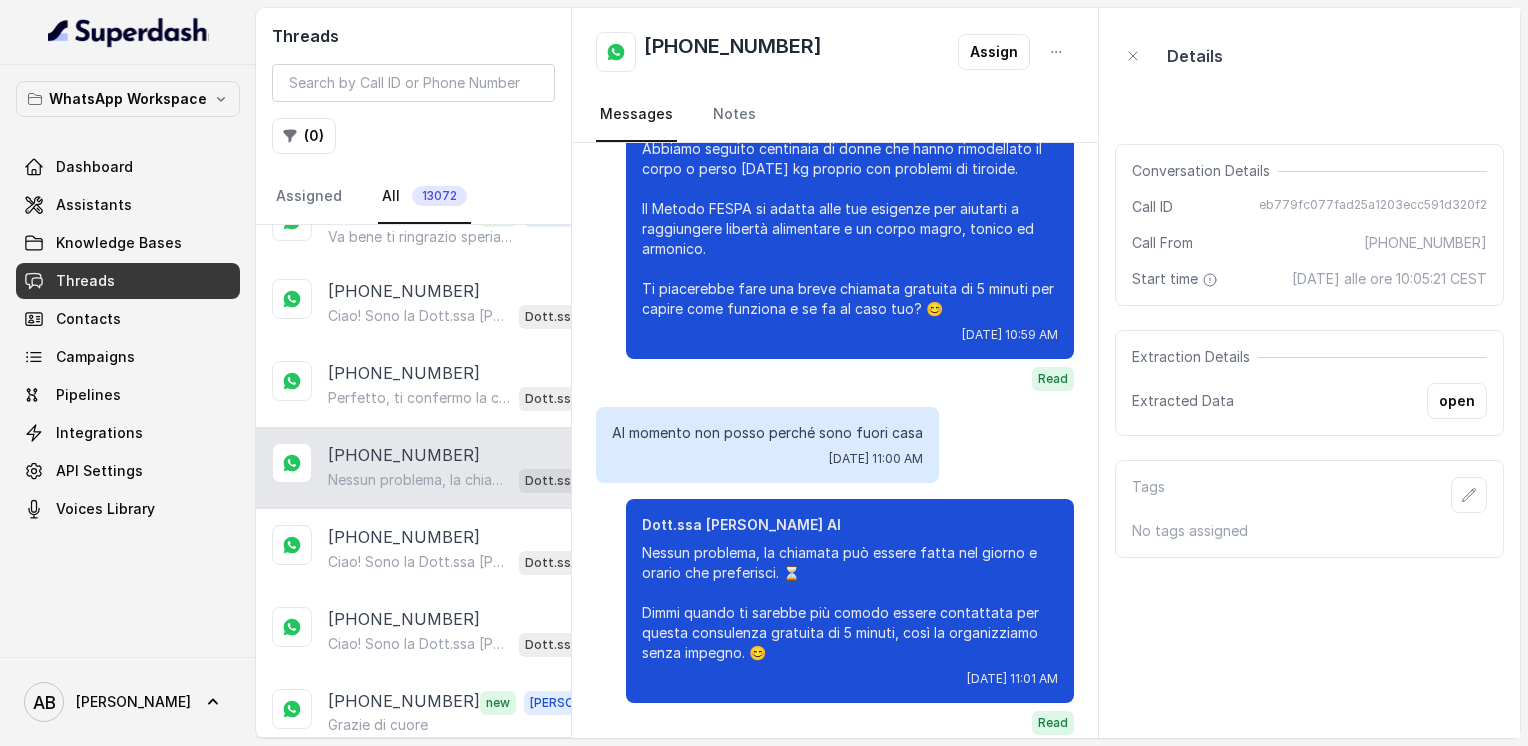 drag, startPoint x: 424, startPoint y: 524, endPoint x: 424, endPoint y: 498, distance: 26 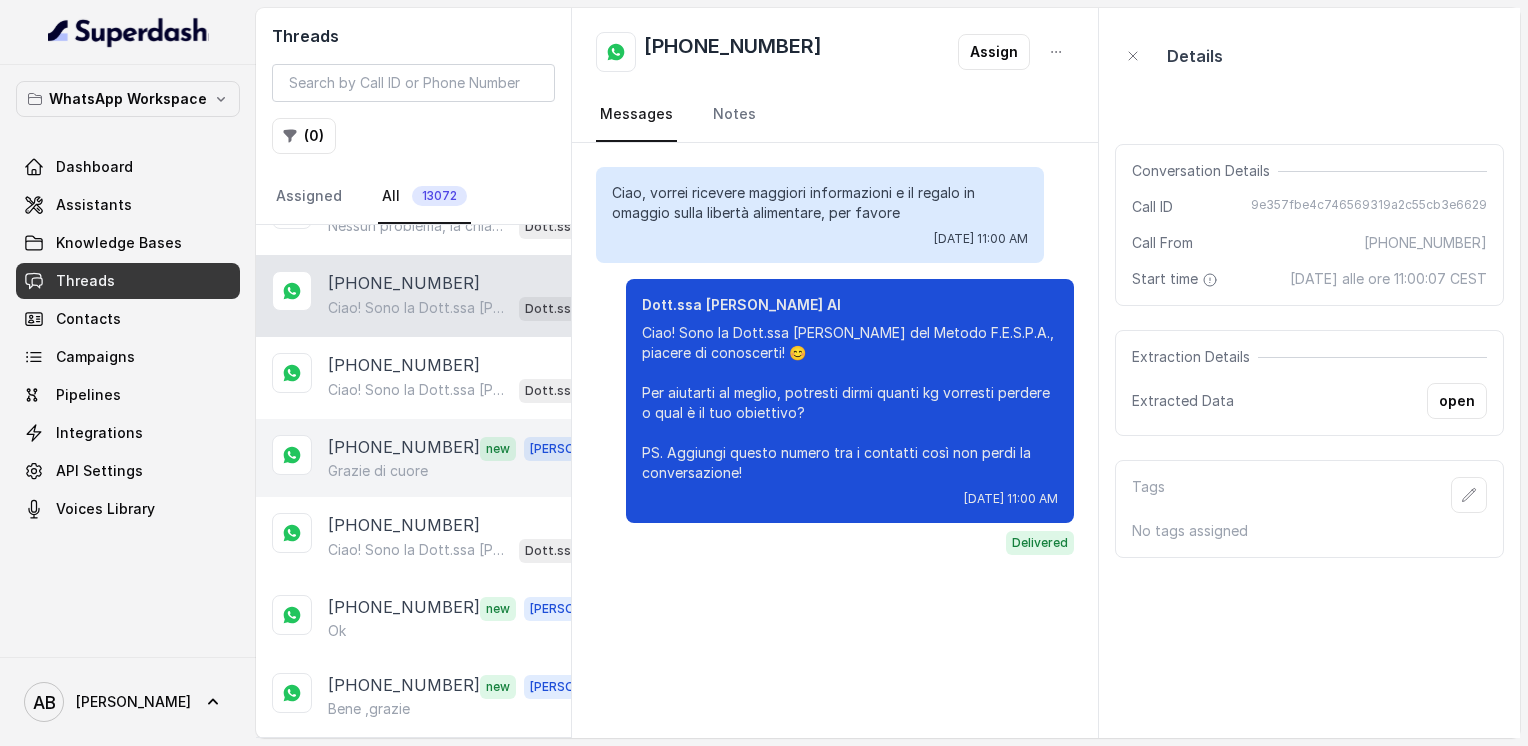 scroll, scrollTop: 500, scrollLeft: 0, axis: vertical 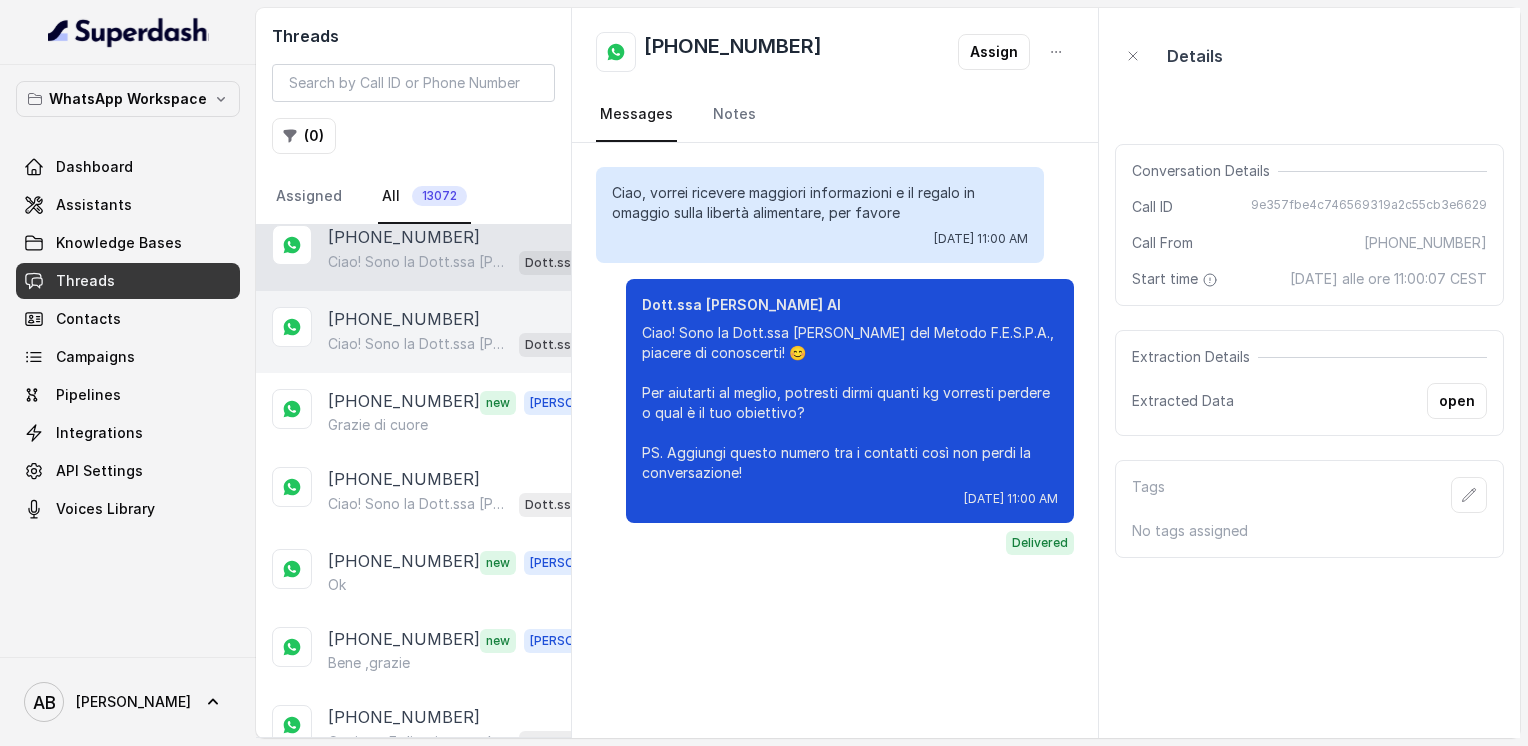 click on "Ciao! Sono la Dott.ssa Federica Saccone del Metodo F.E.S.P.A., piacere di conoscerti! 😊
Per aiutarti al meglio, potresti dirmi quanti kg vorresti perdere o qual è il tuo obiettivo?
PS. Aggiungi questo numero tra i contatti così non perdi la conversazione!" at bounding box center [419, 344] 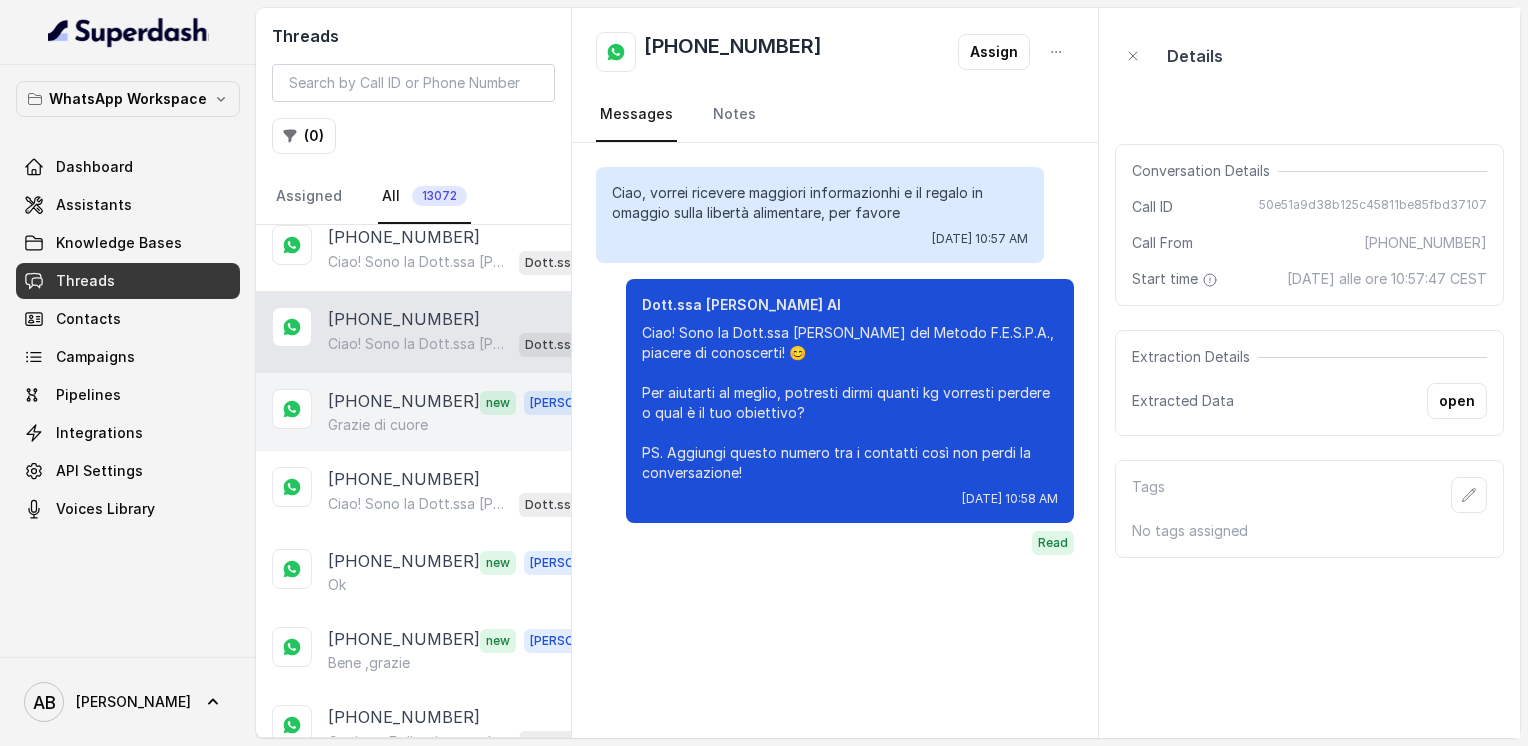 click on "Grazie di cuore" at bounding box center [469, 425] 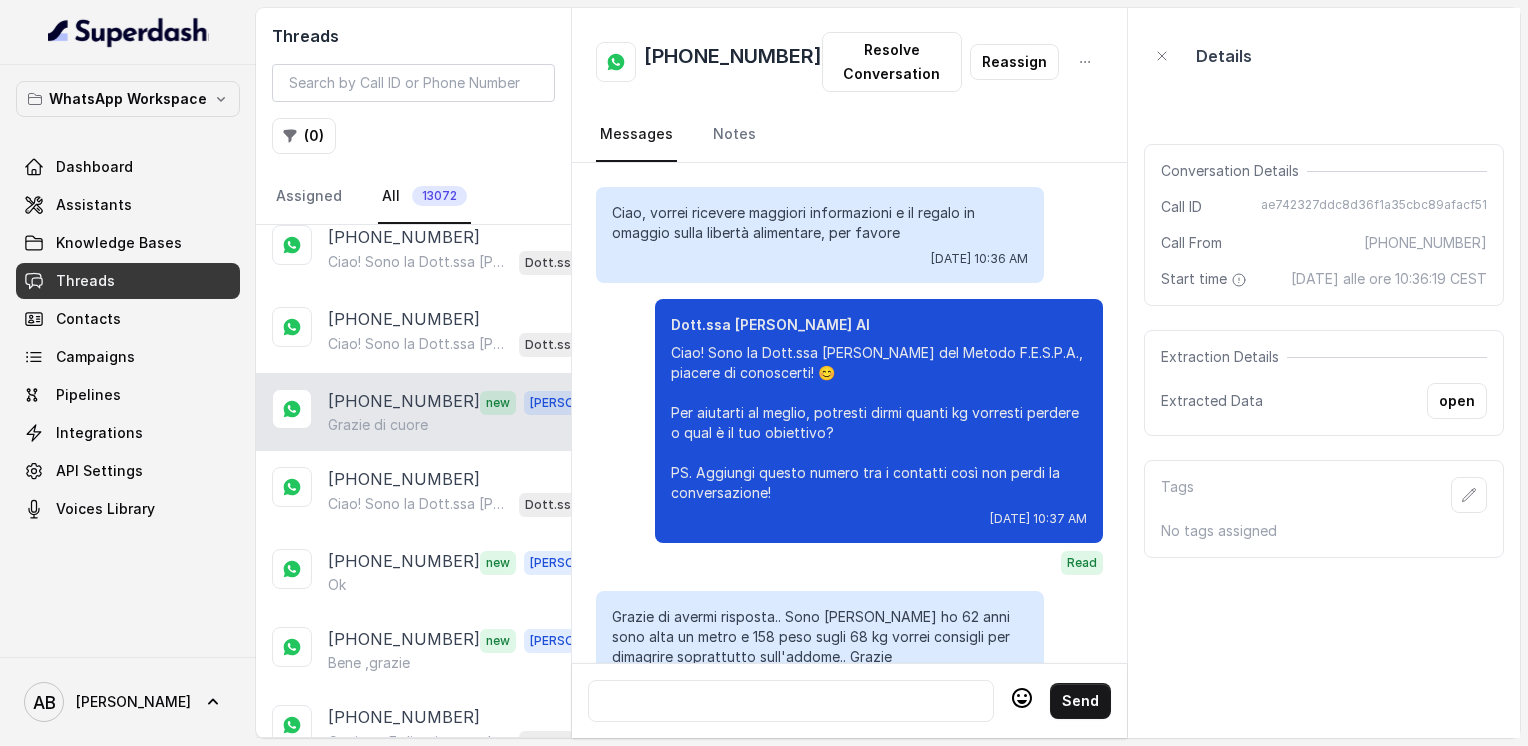 scroll, scrollTop: 2648, scrollLeft: 0, axis: vertical 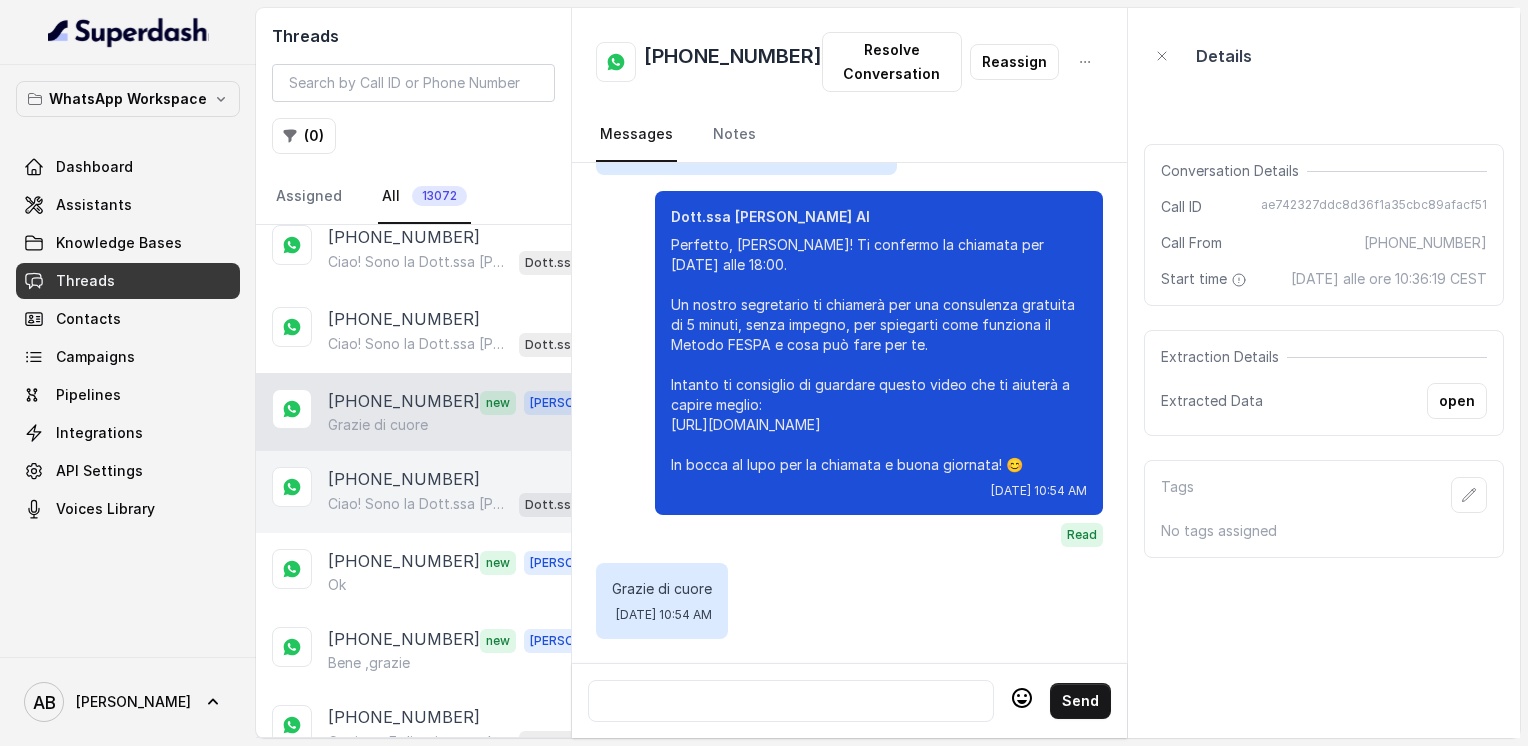 click on "Ciao! Sono la Dott.ssa Federica Saccone del Metodo F.E.S.P.A., piacere di conoscerti! 😊
Per aiutarti al meglio, potresti dirmi quanti kg vorresti perdere o qual è il tuo obiettivo?
PS. Aggiungi questo numero tra i contatti così non perdi la conversazione! Dott.ssa Saccone Federica AI" at bounding box center (469, 504) 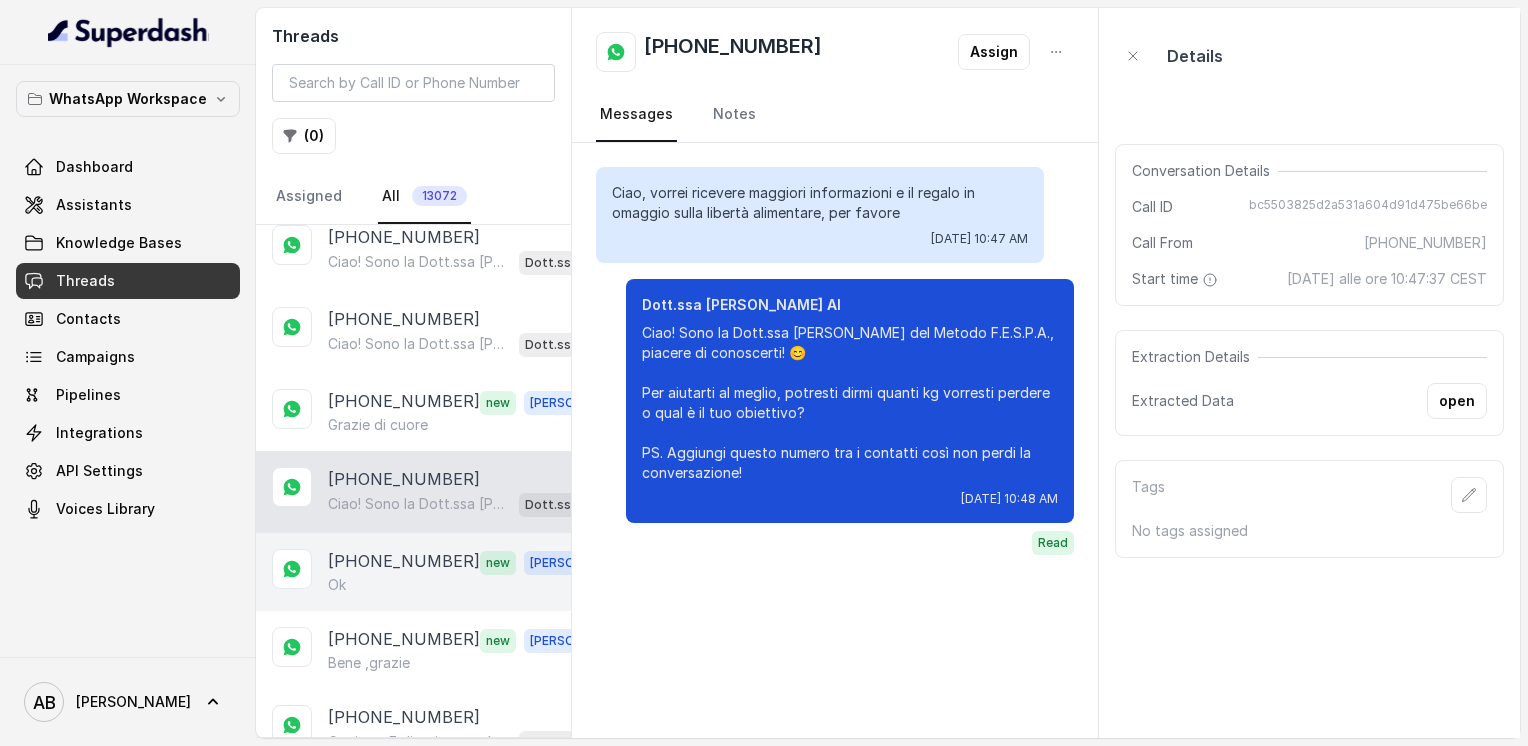 click on "[PHONE_NUMBER]" at bounding box center (404, 562) 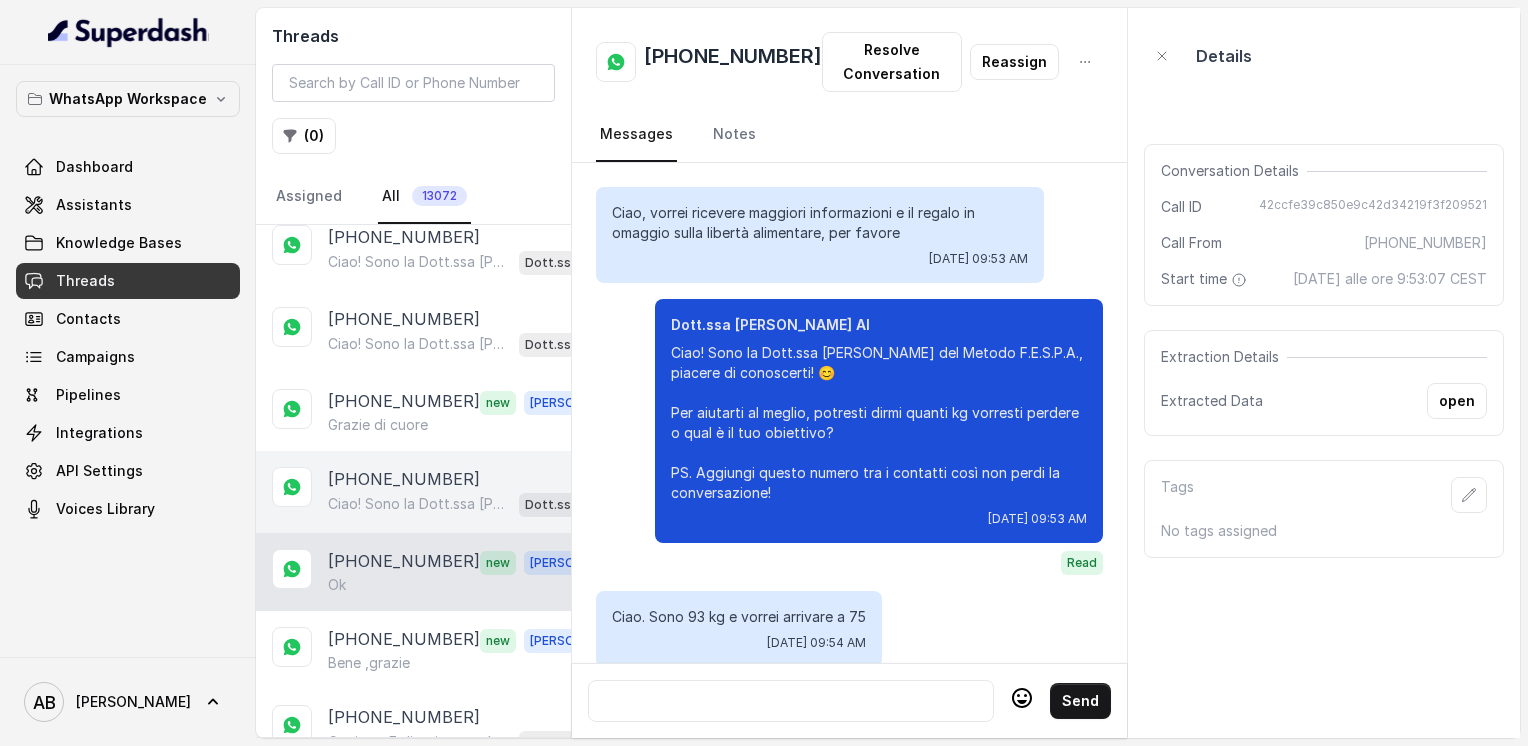 scroll, scrollTop: 2124, scrollLeft: 0, axis: vertical 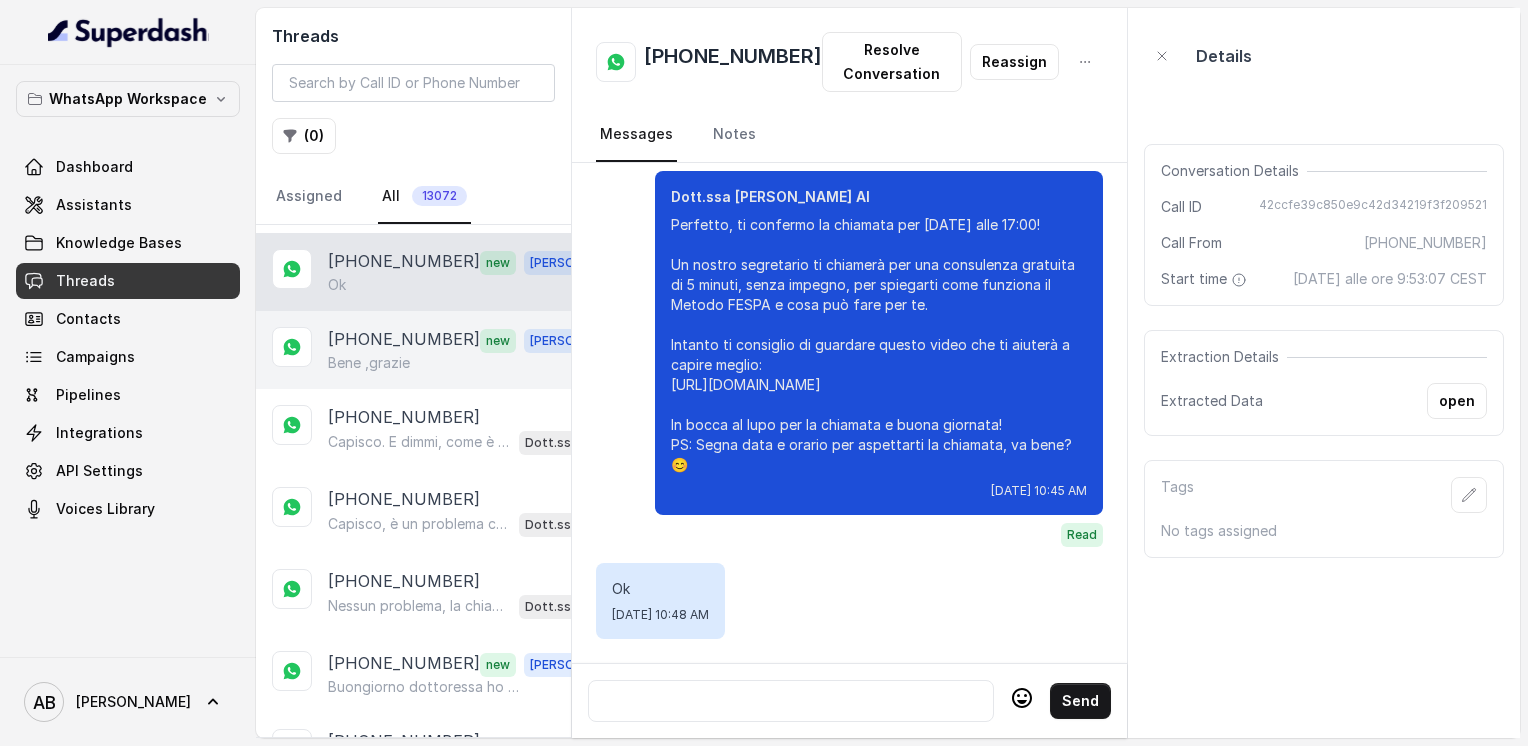 click on "+393471587579" at bounding box center (404, 340) 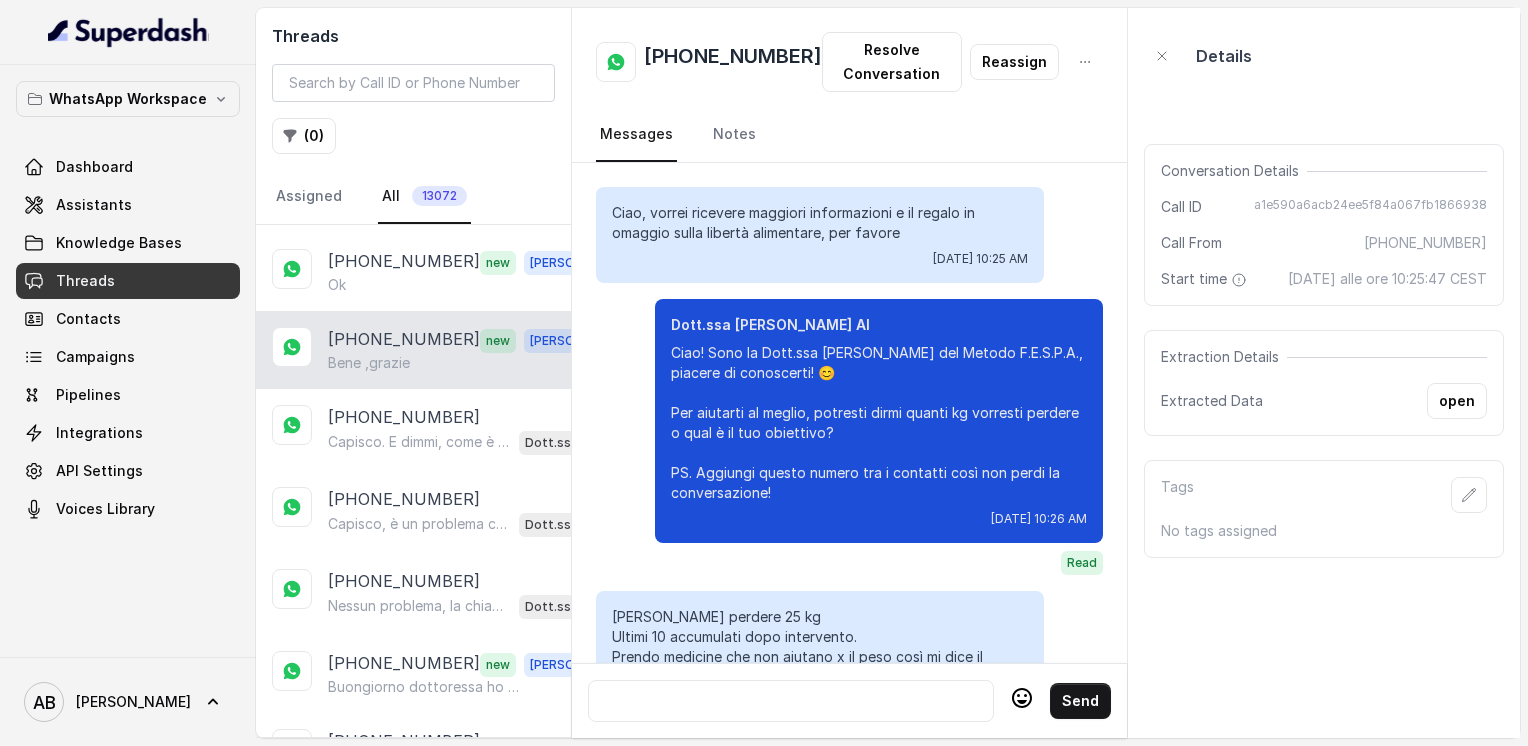 scroll, scrollTop: 2868, scrollLeft: 0, axis: vertical 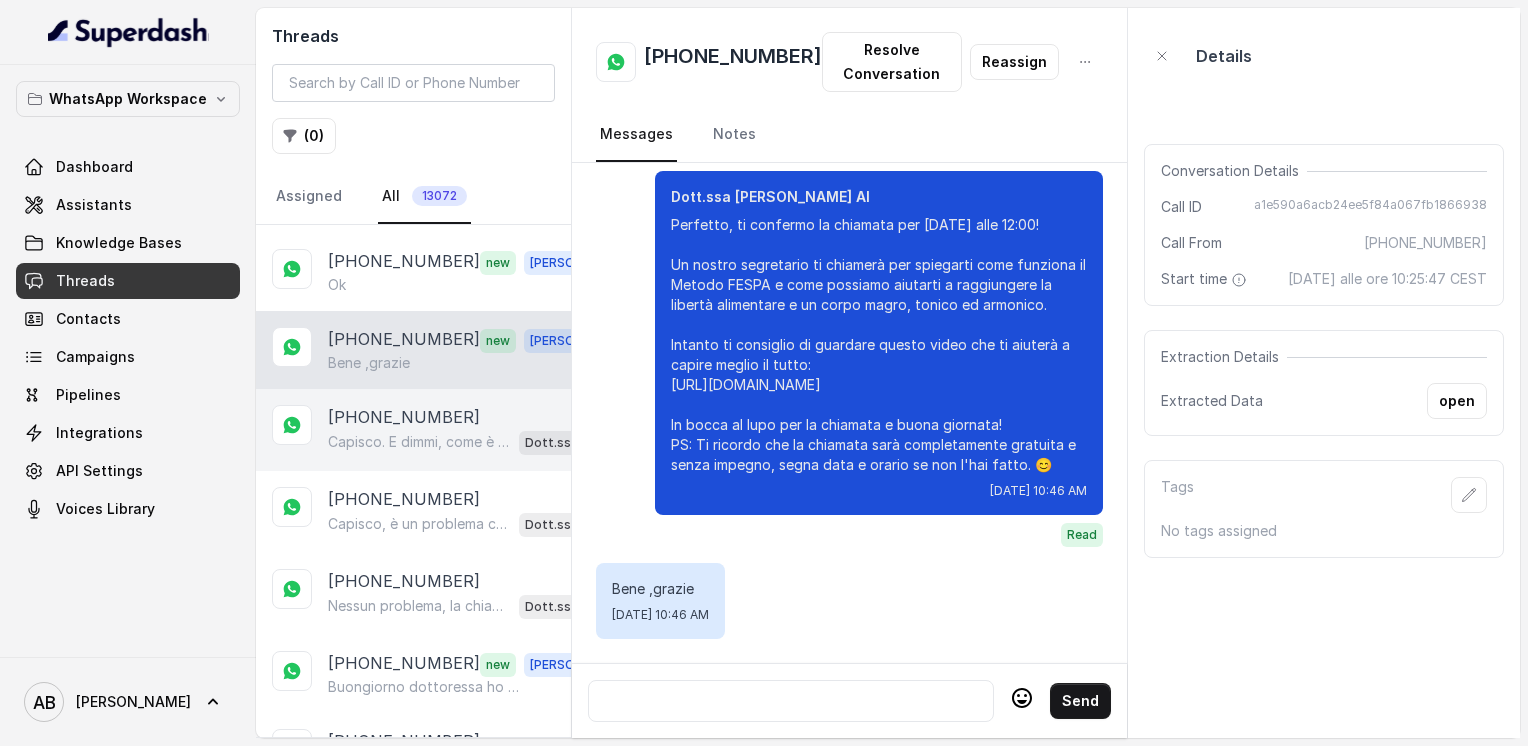 click on "+393294188179   Capisco. E dimmi, come è andata con questa riduzione delle calorie? Hai ottenuto risultati o hai incontrato difficoltà? Dott.ssa Saccone Federica AI" at bounding box center (413, 430) 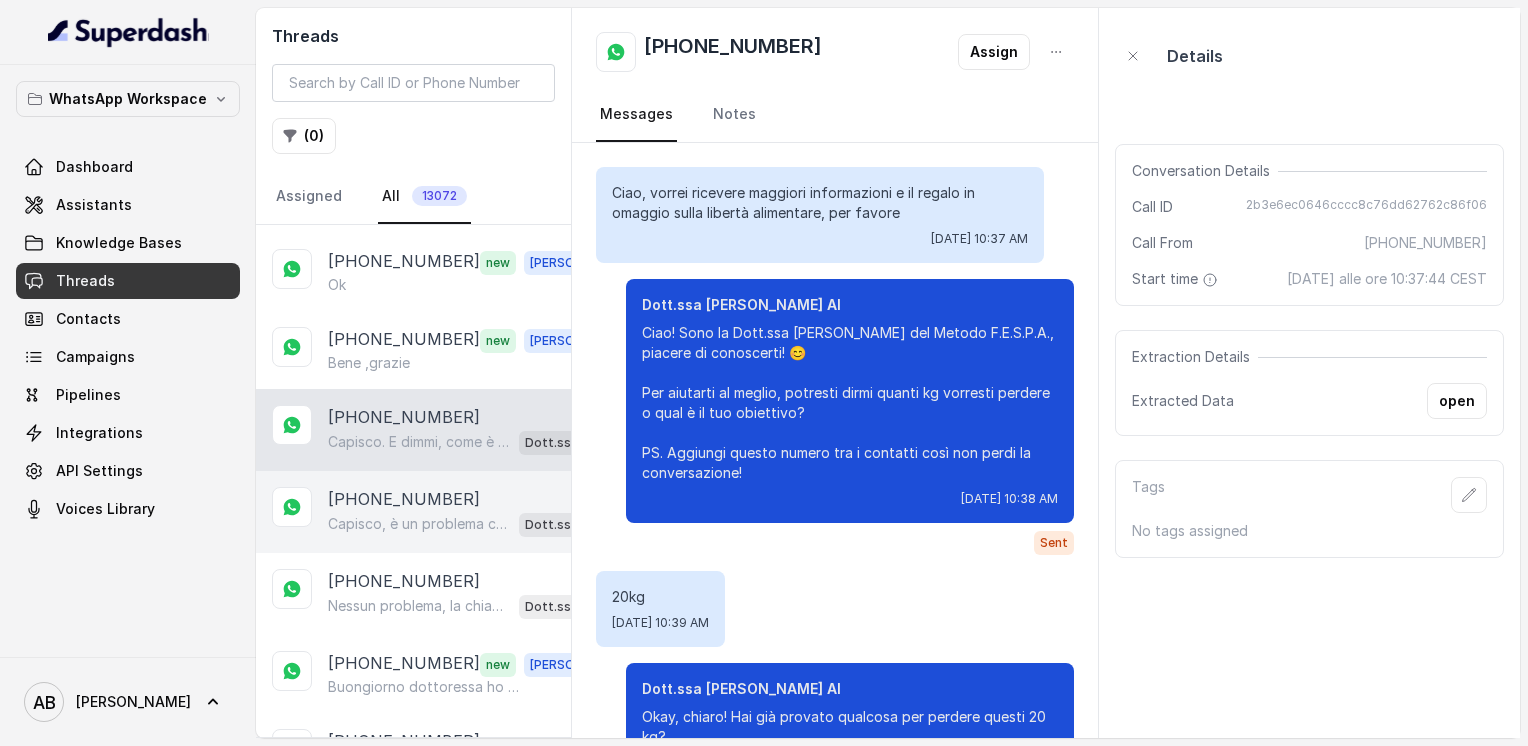 scroll, scrollTop: 368, scrollLeft: 0, axis: vertical 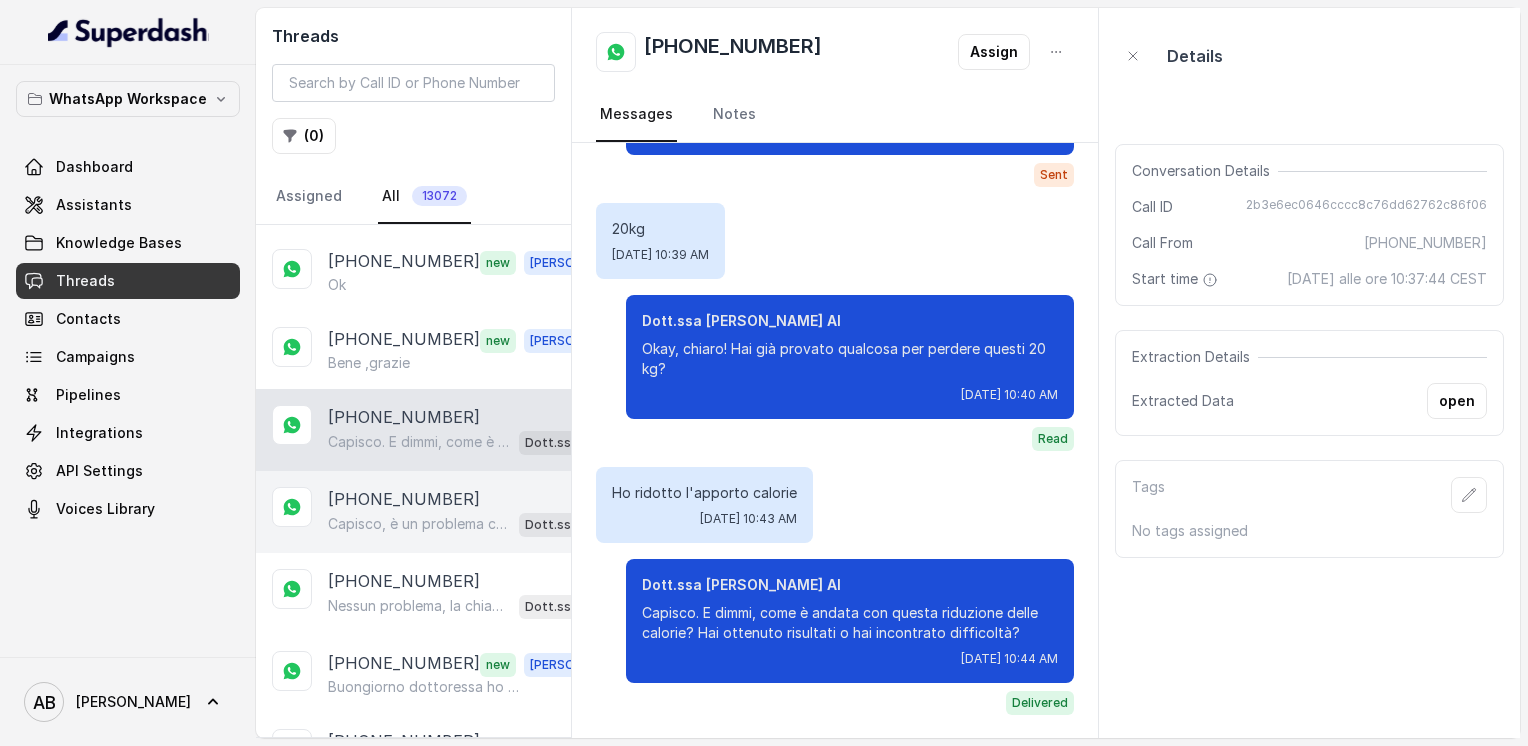 click on "[PHONE_NUMBER]" at bounding box center (404, 499) 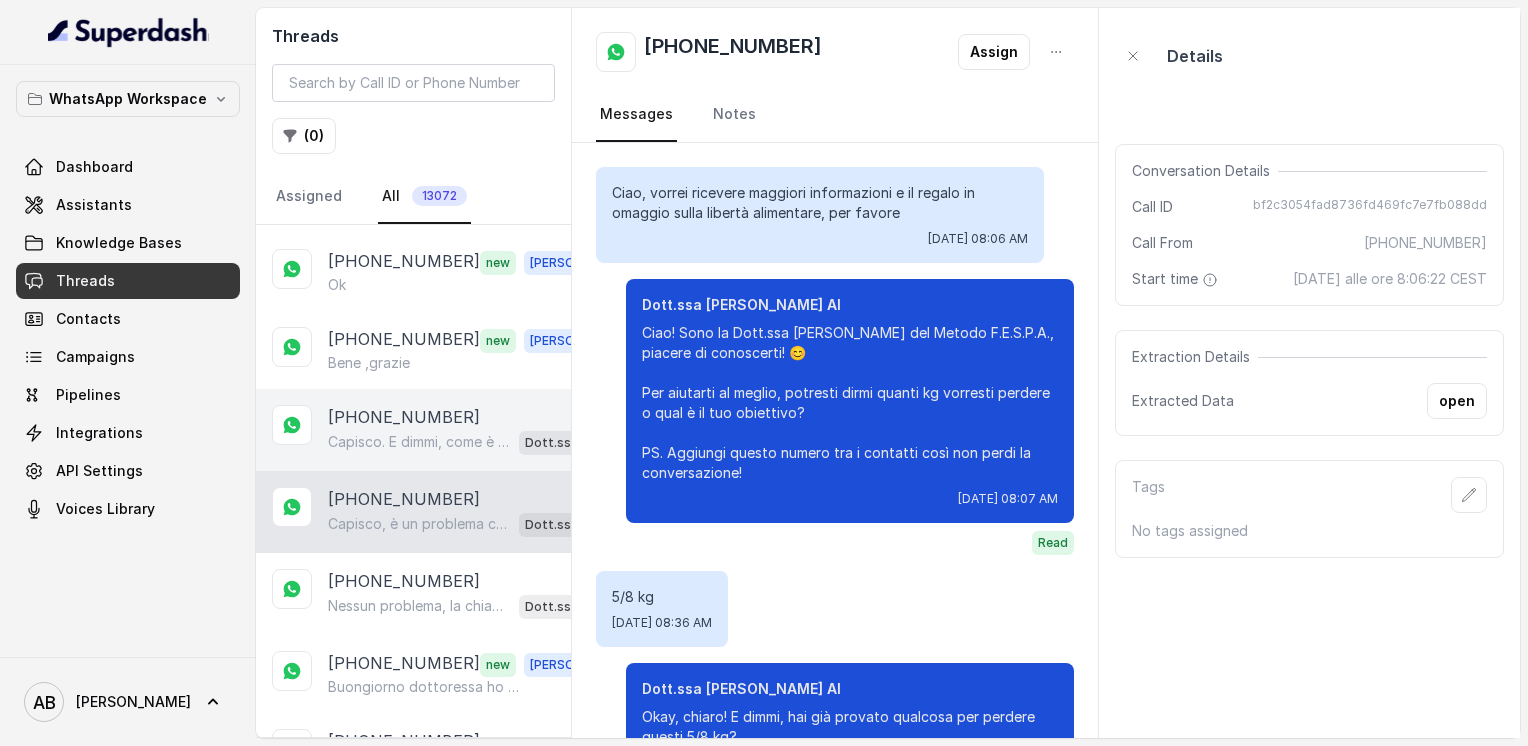 scroll, scrollTop: 872, scrollLeft: 0, axis: vertical 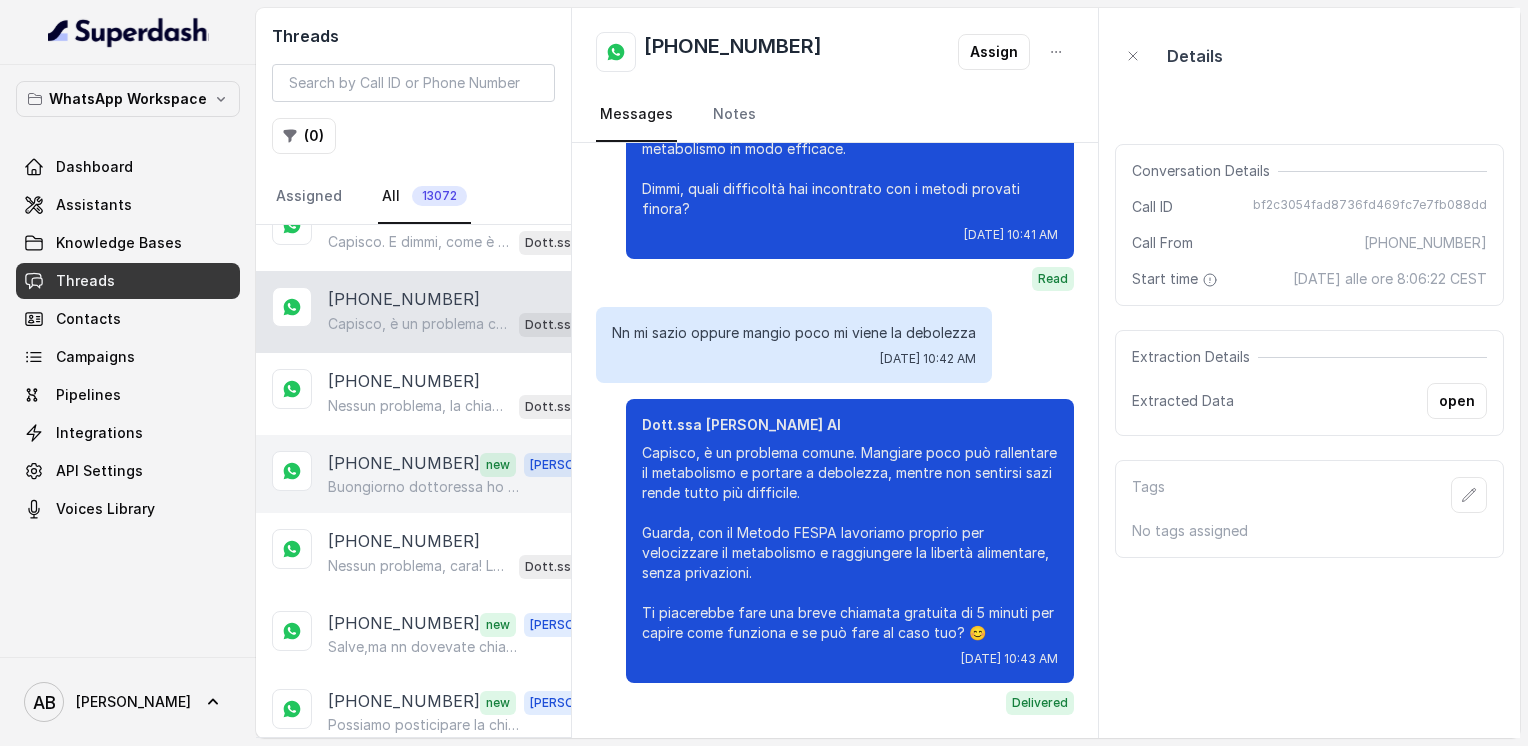 click on "+393349382639   new Alessandro Buongiorno dottoressa ho provato a chiamarla come accordate ma questo numero non fa nessun segnale …" at bounding box center (413, 474) 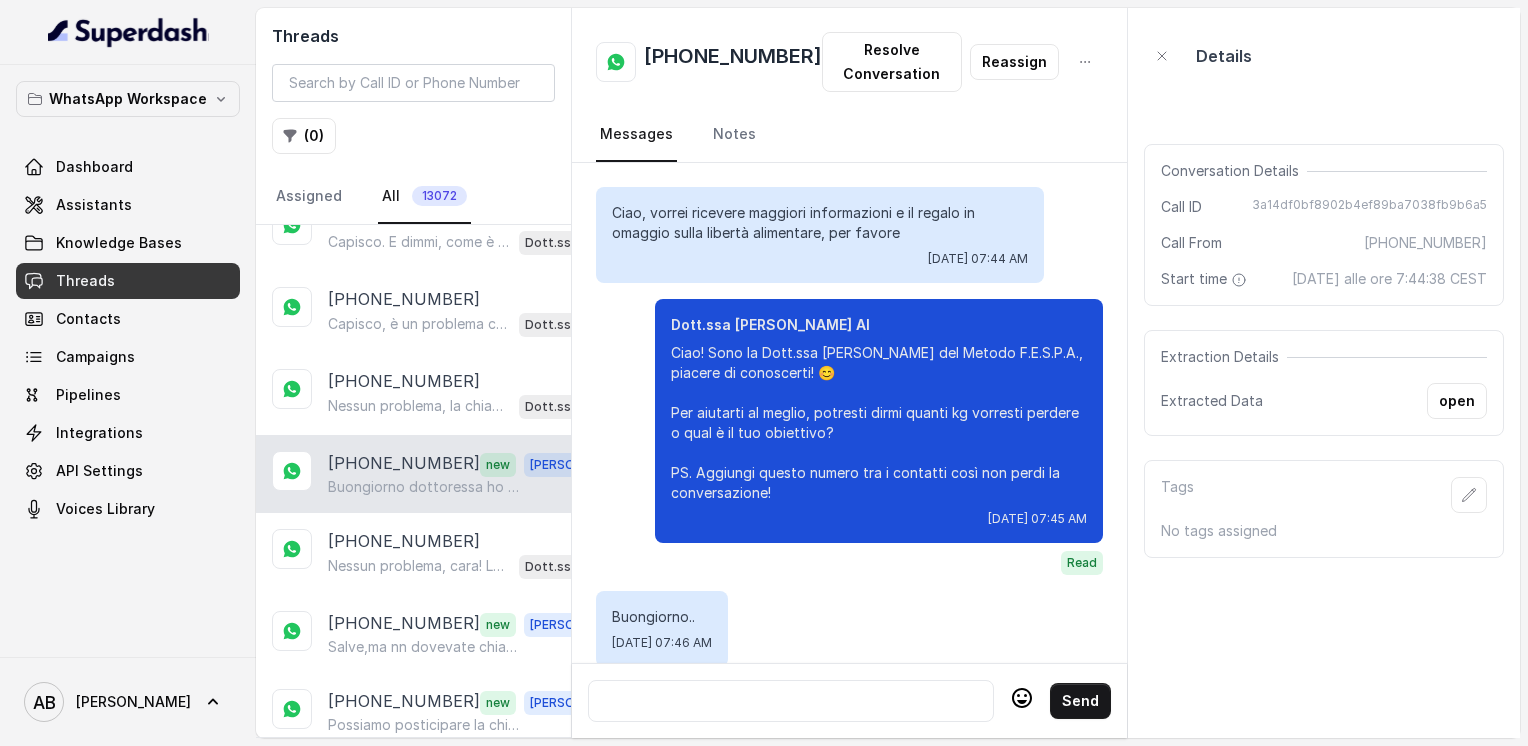 scroll, scrollTop: 2528, scrollLeft: 0, axis: vertical 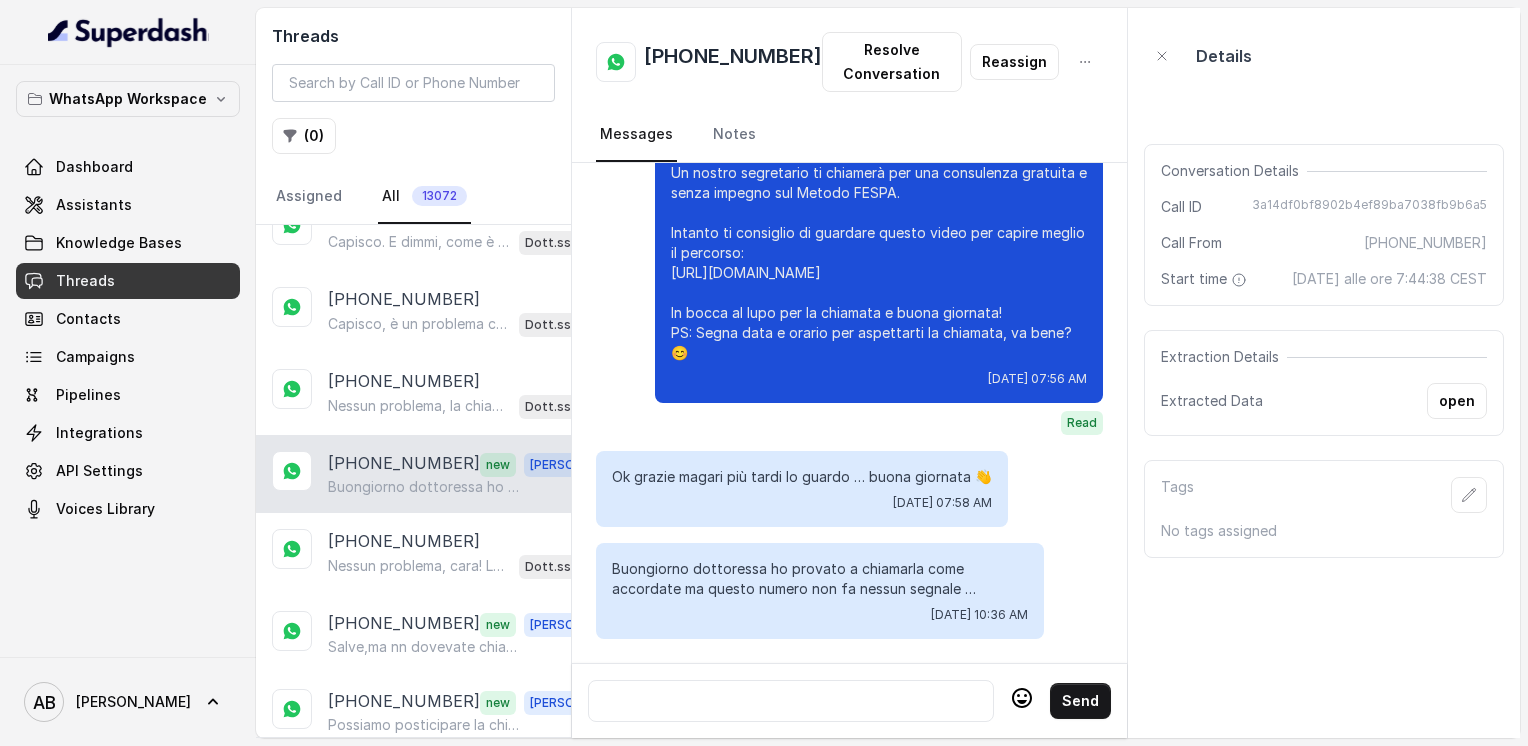 click at bounding box center [791, 701] 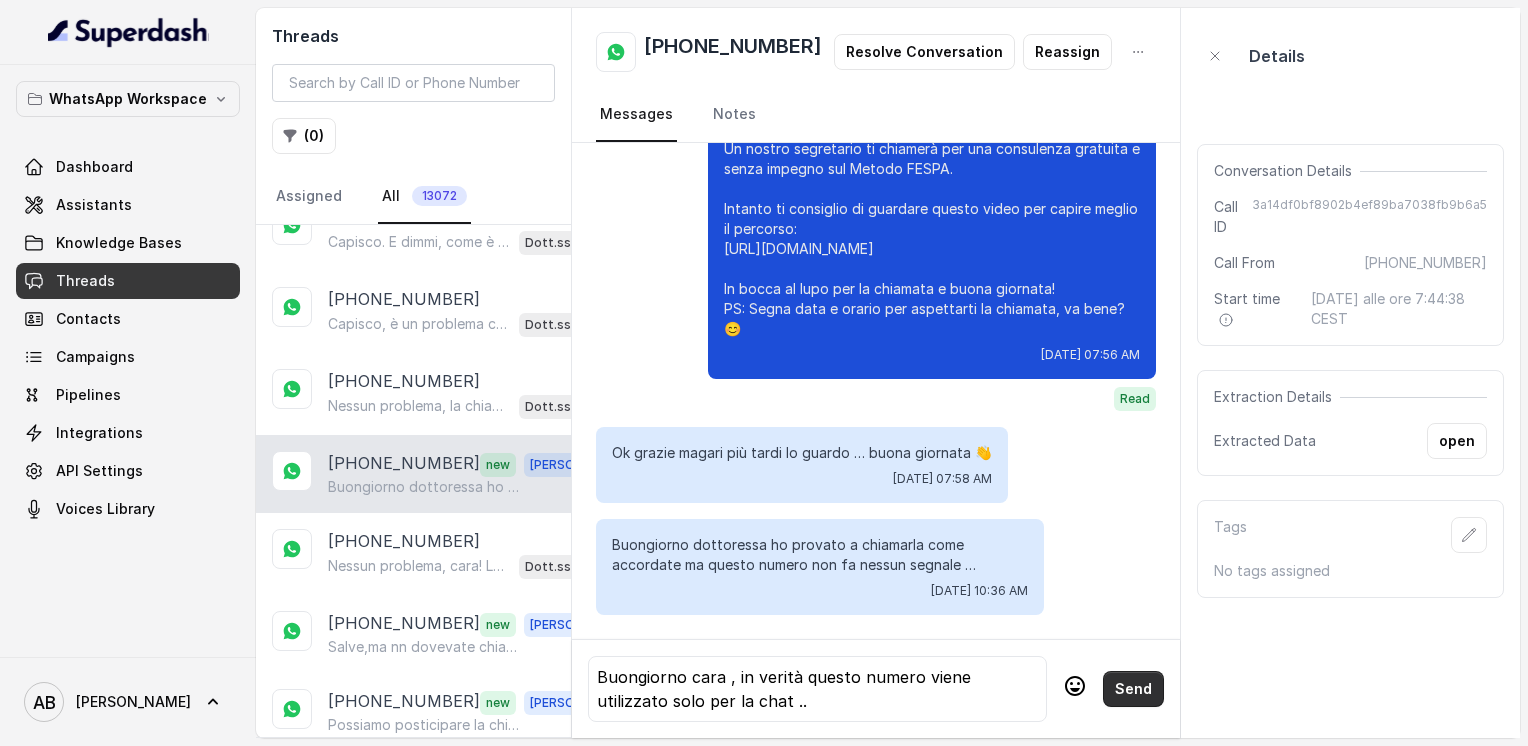 click on "Send" at bounding box center [1133, 689] 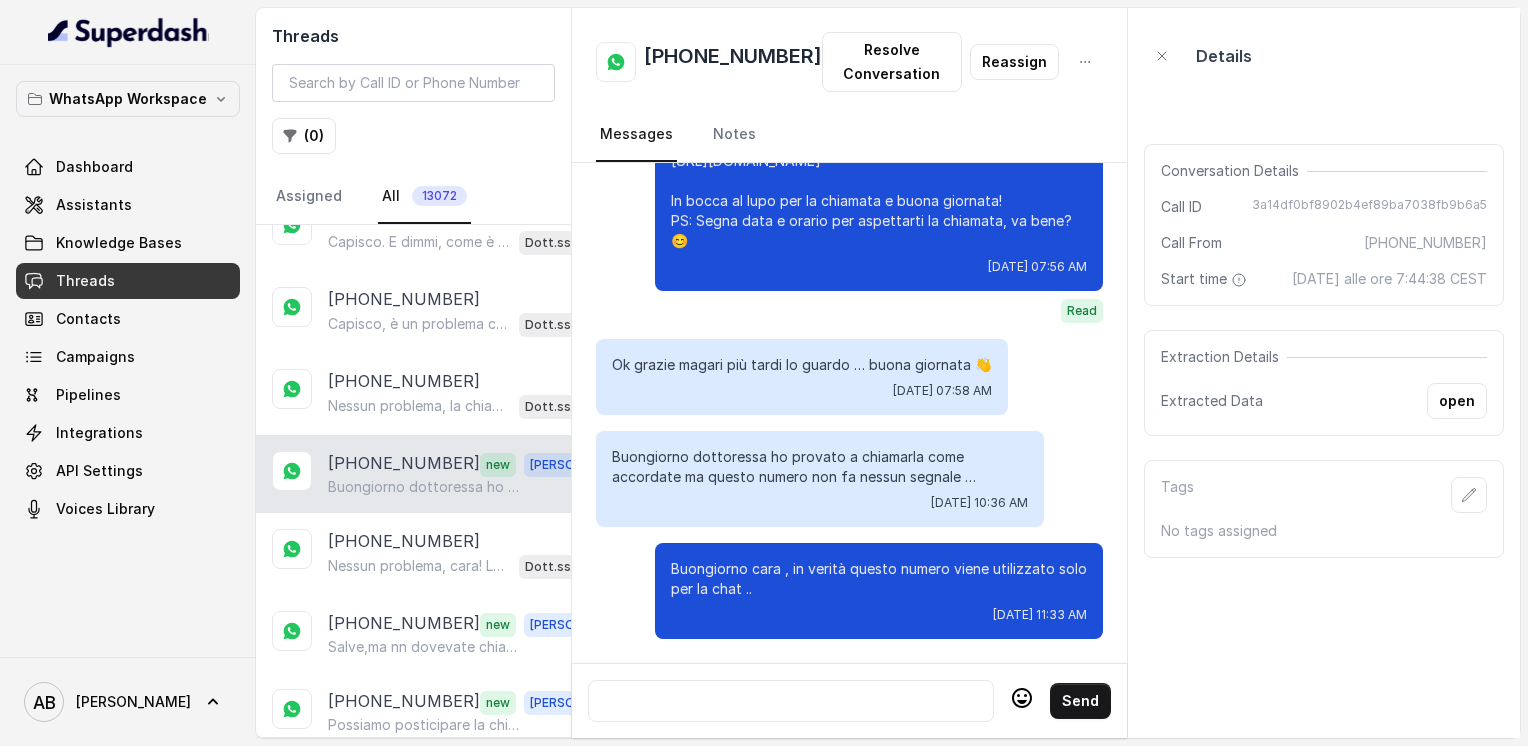 scroll, scrollTop: 2628, scrollLeft: 0, axis: vertical 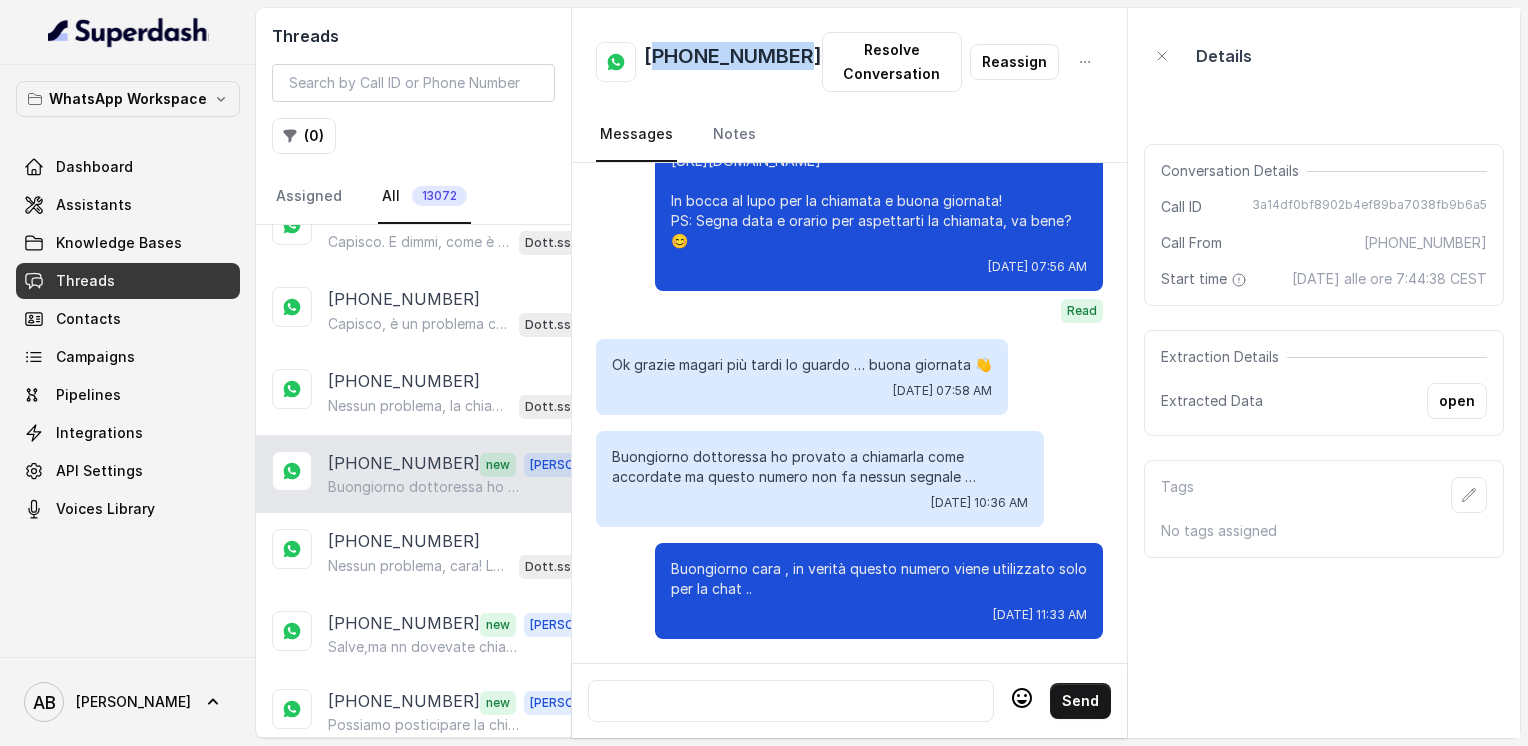 click on "+393349382639" at bounding box center (733, 62) 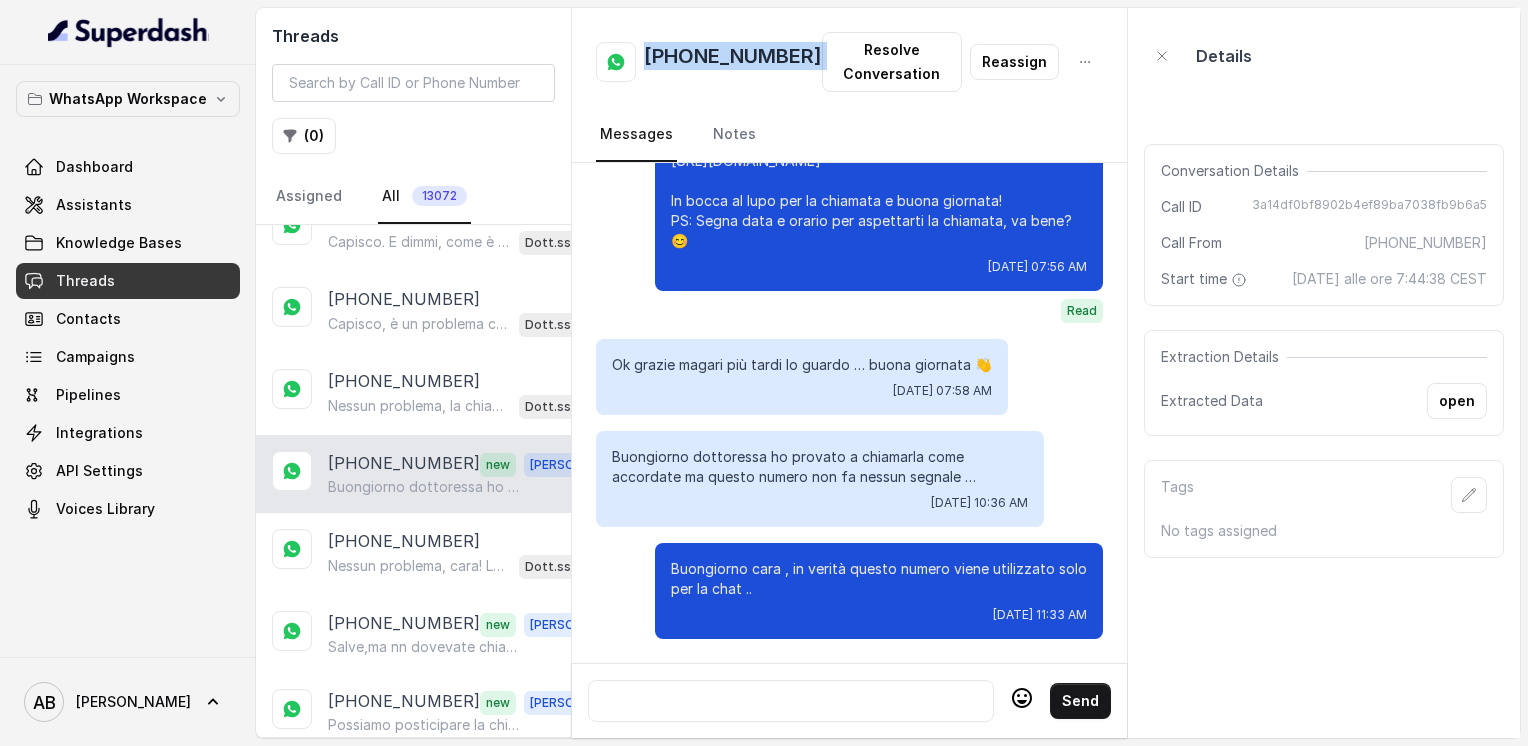 click on "+393349382639" at bounding box center (733, 62) 